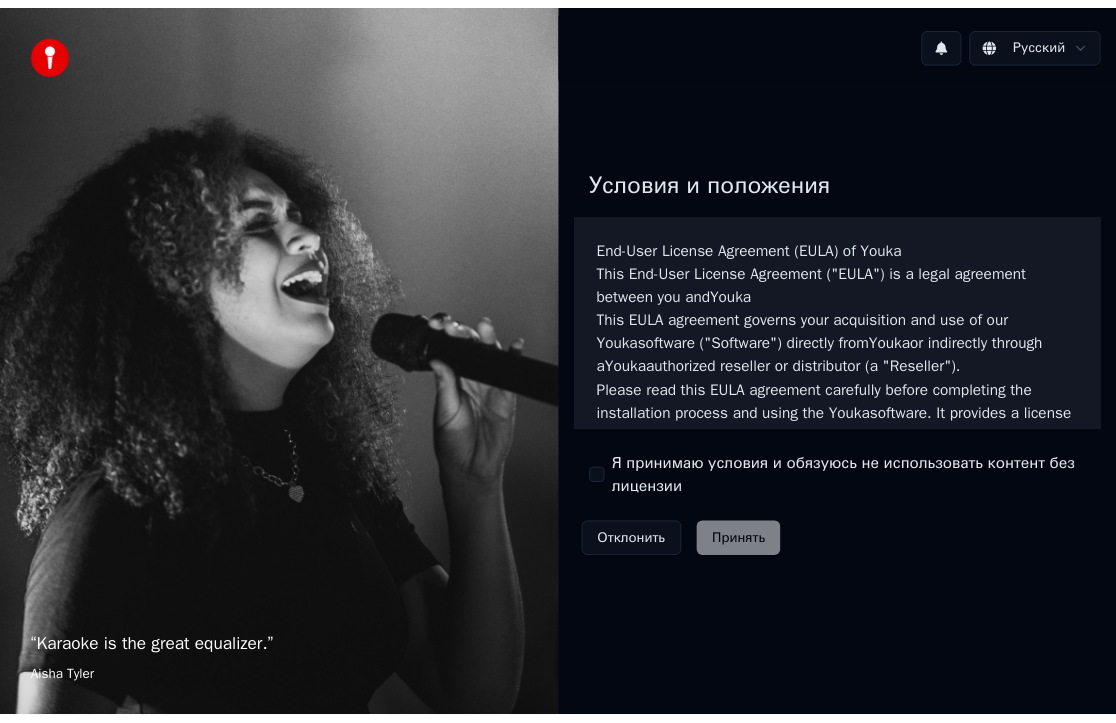 scroll, scrollTop: 0, scrollLeft: 0, axis: both 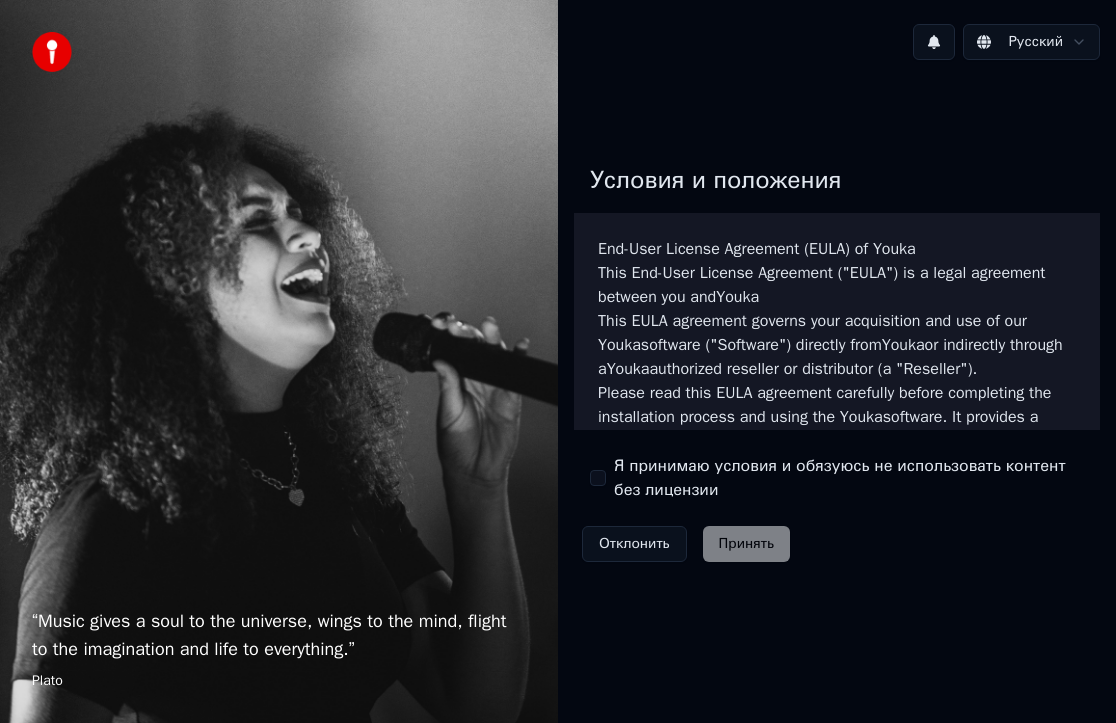 click on "Я принимаю условия и обязуюсь не использовать контент без лицензии" at bounding box center (598, 478) 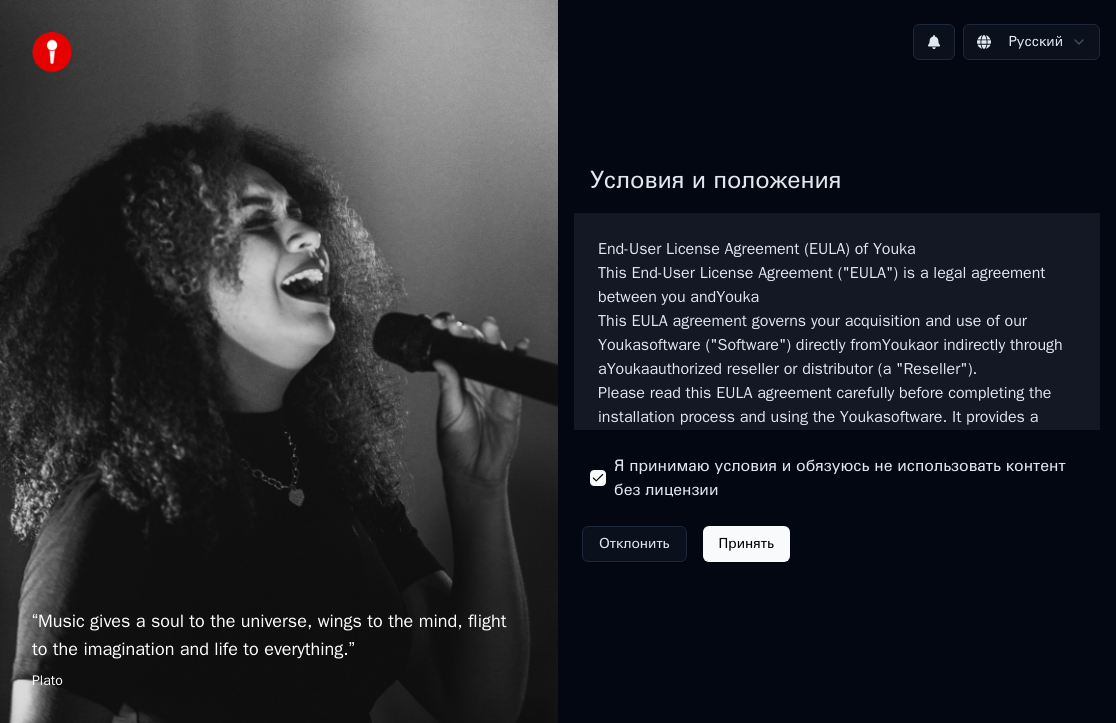 click on "Отклонить Принять" at bounding box center [686, 544] 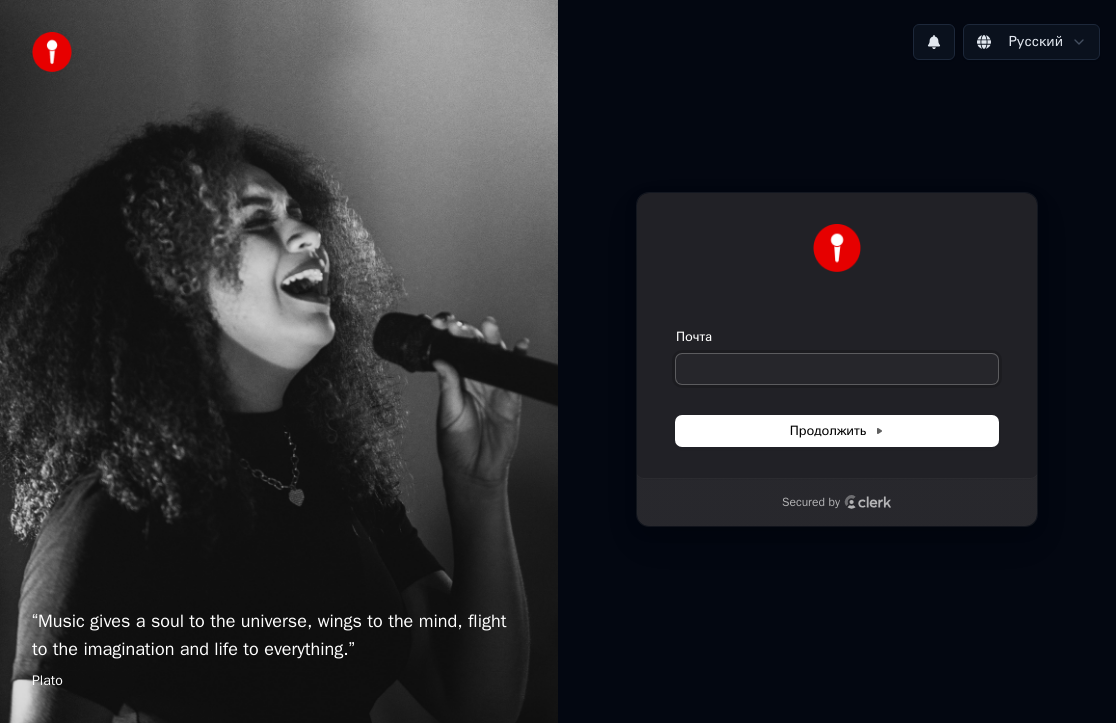 click on "Почта" at bounding box center [837, 369] 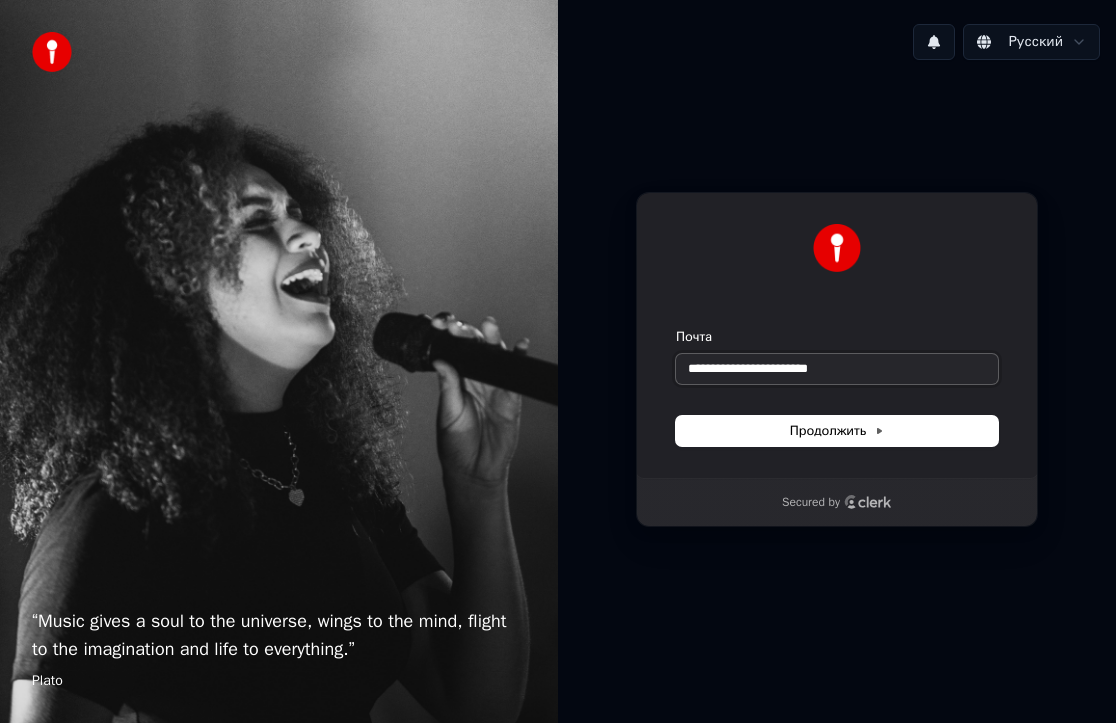 click at bounding box center [676, 328] 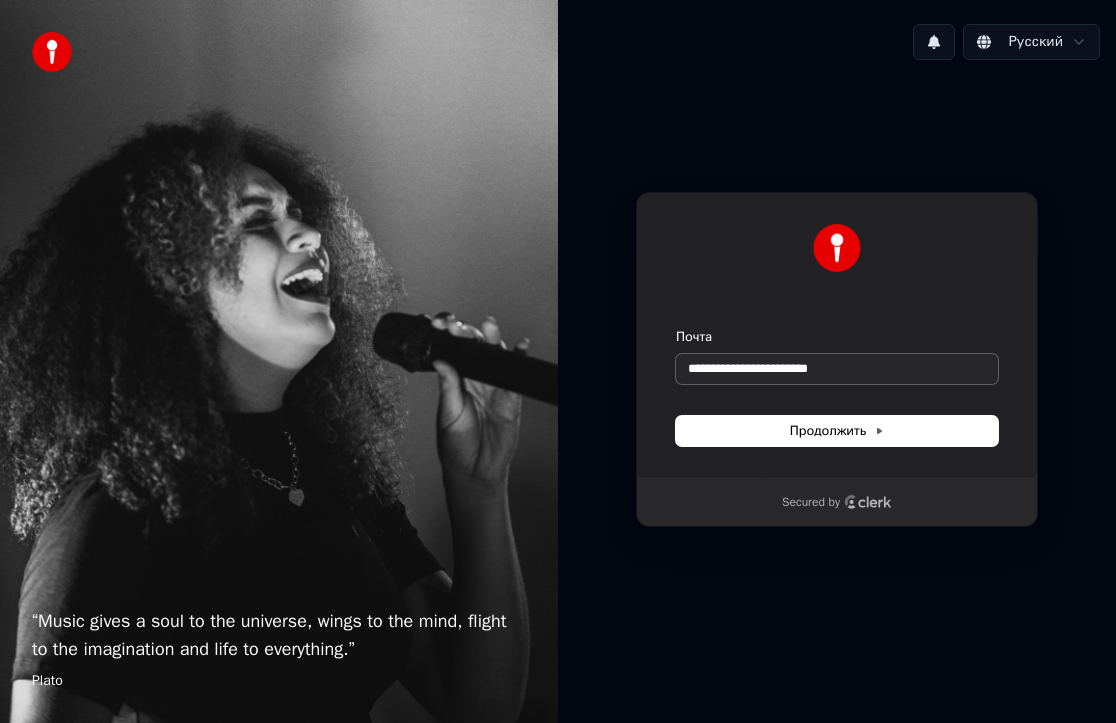 type on "**********" 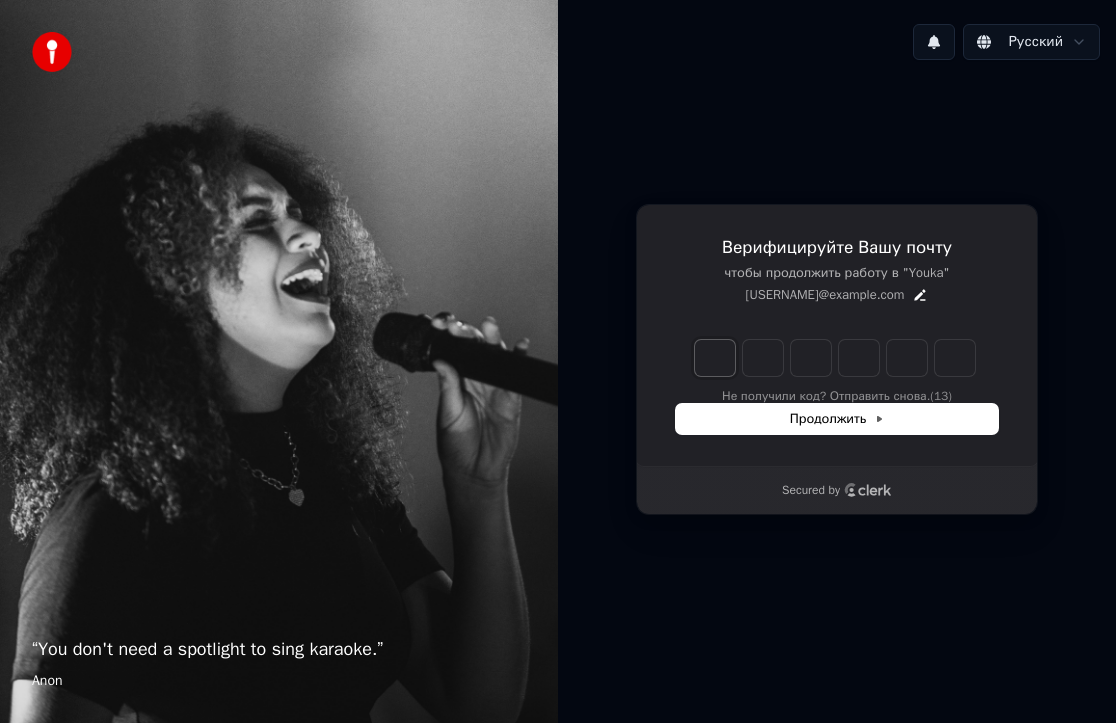 type on "*" 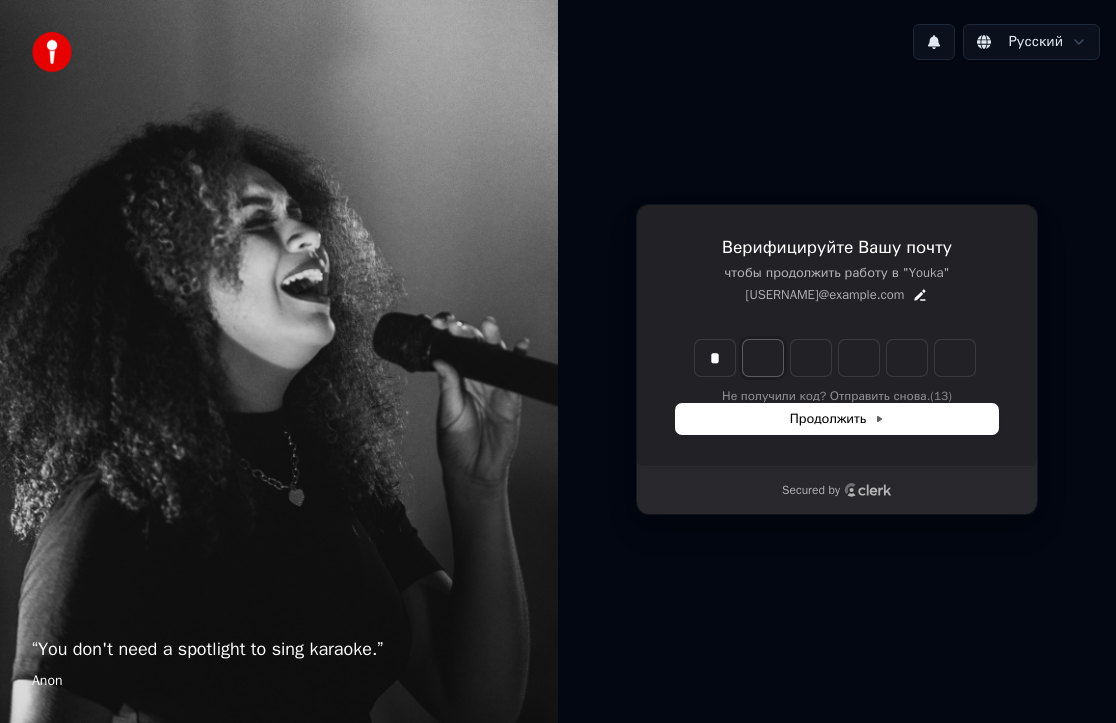 type on "*" 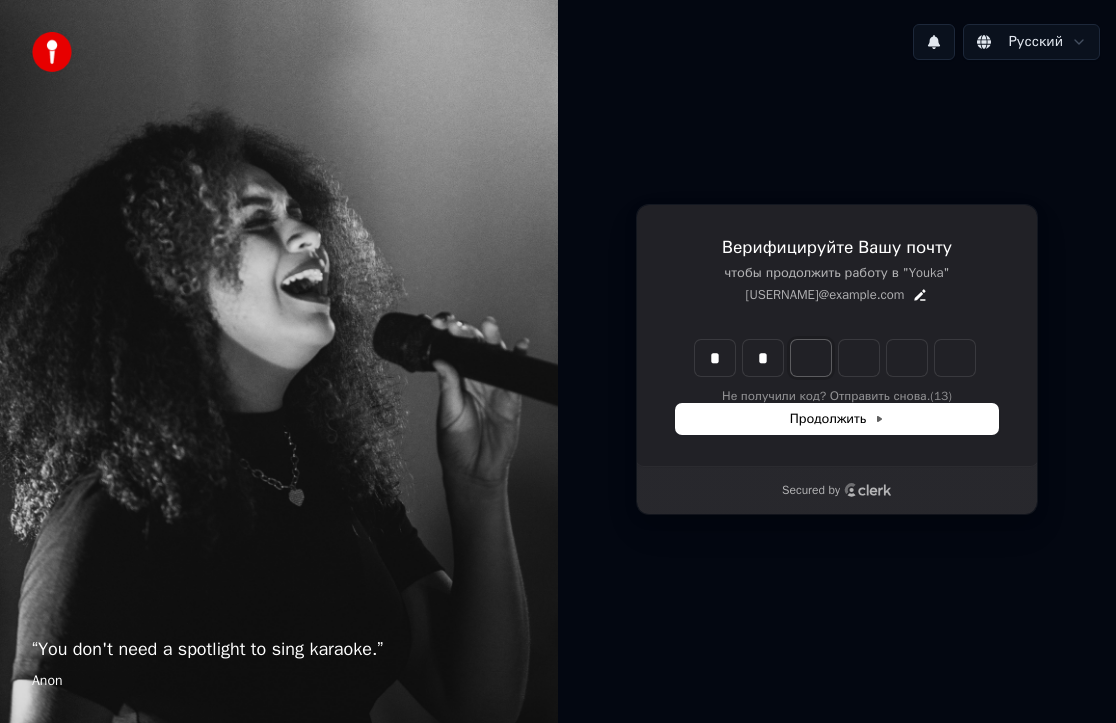 type on "**" 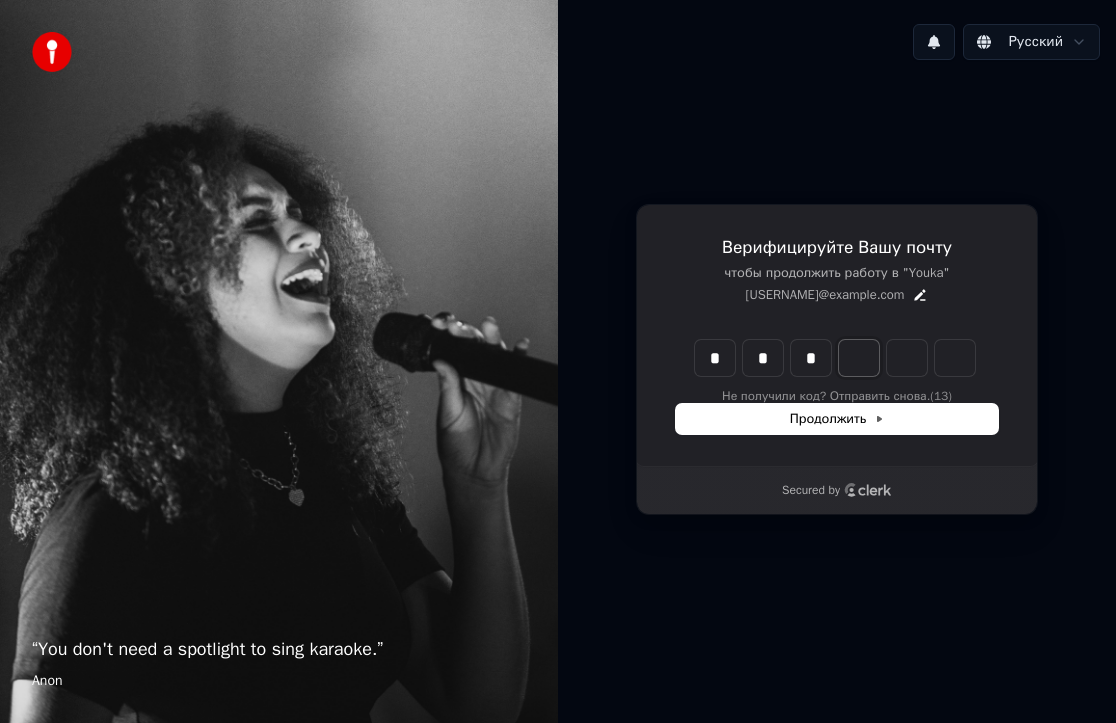 type on "***" 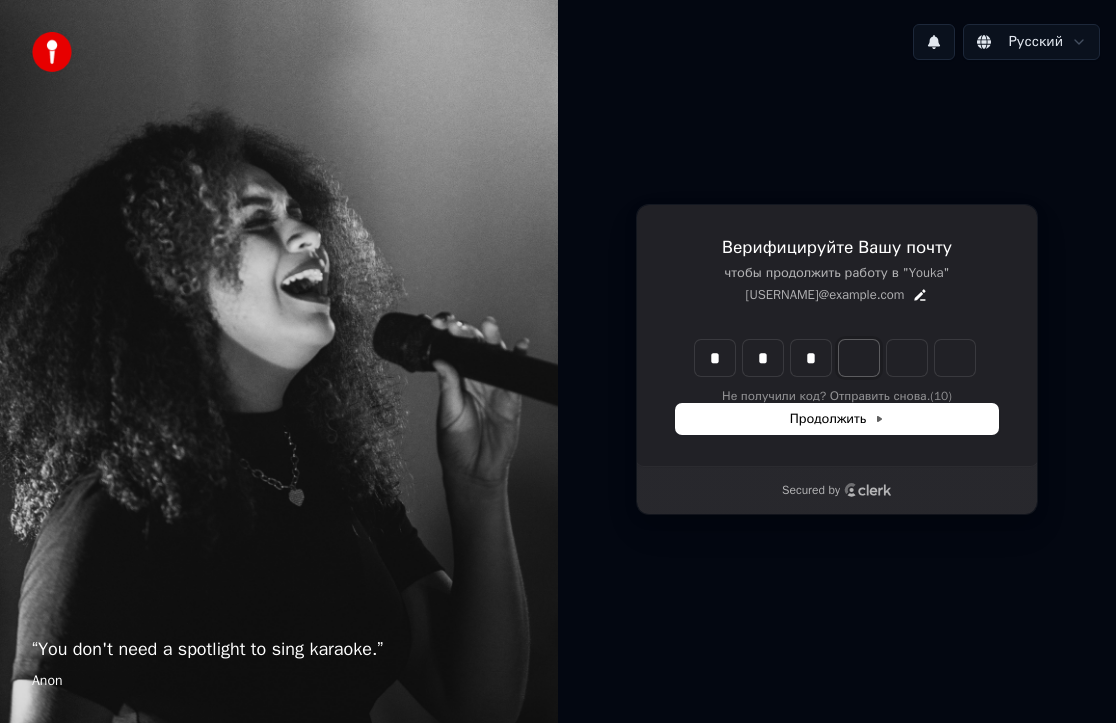 type on "*" 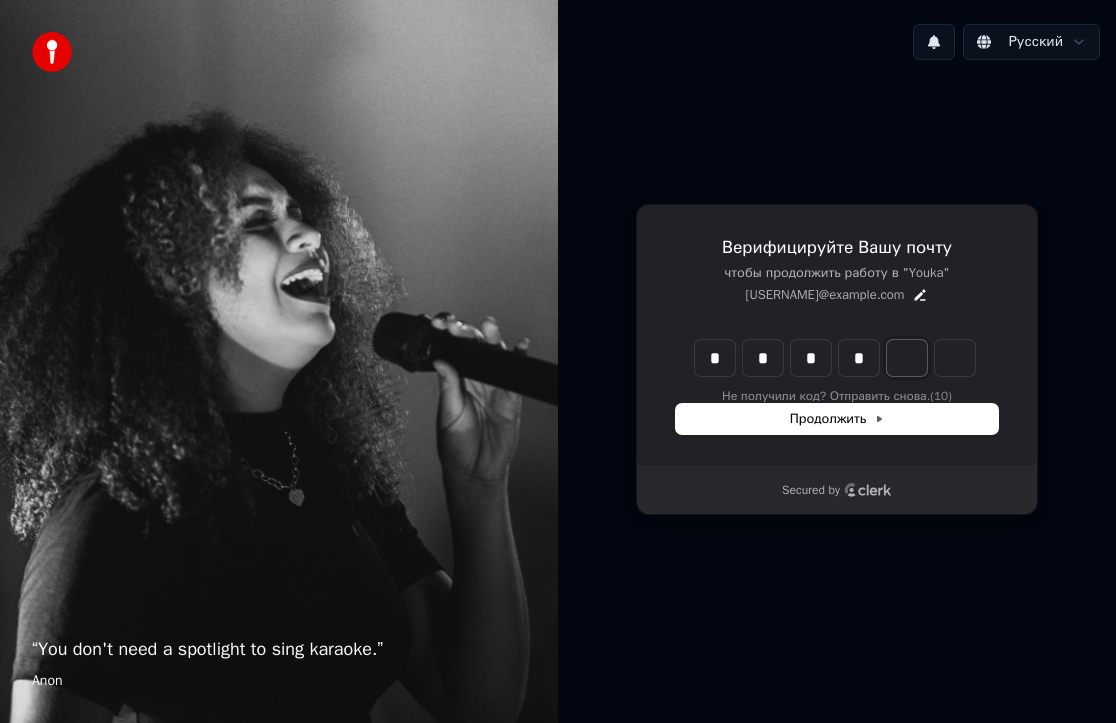 type on "****" 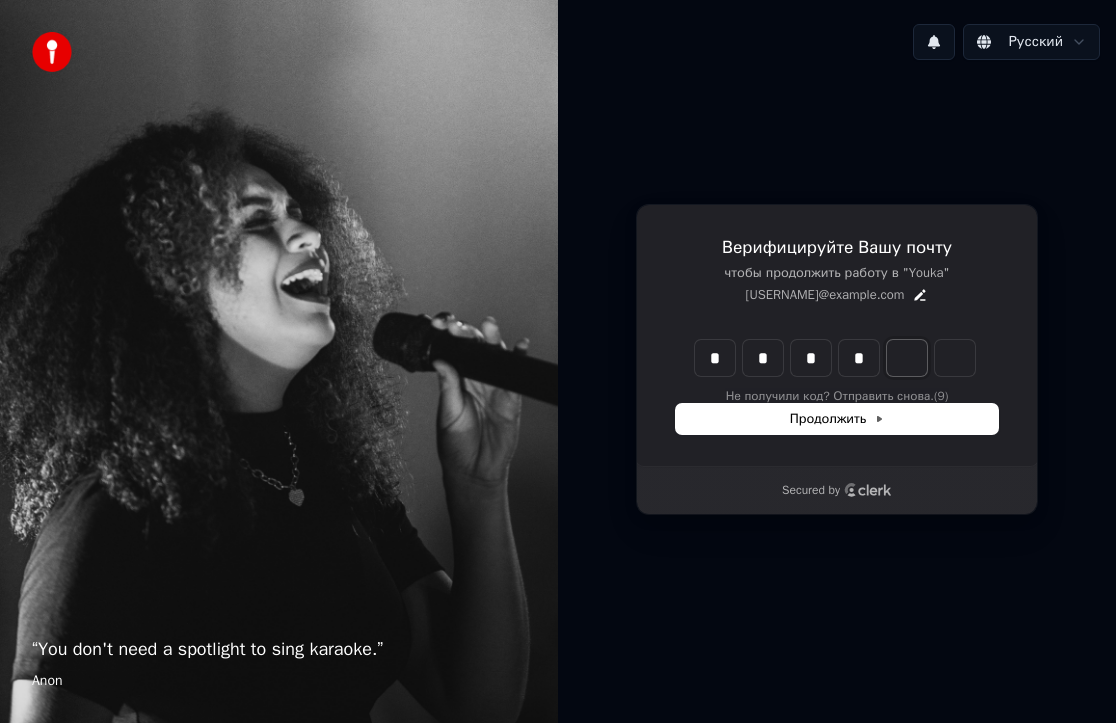 type on "*" 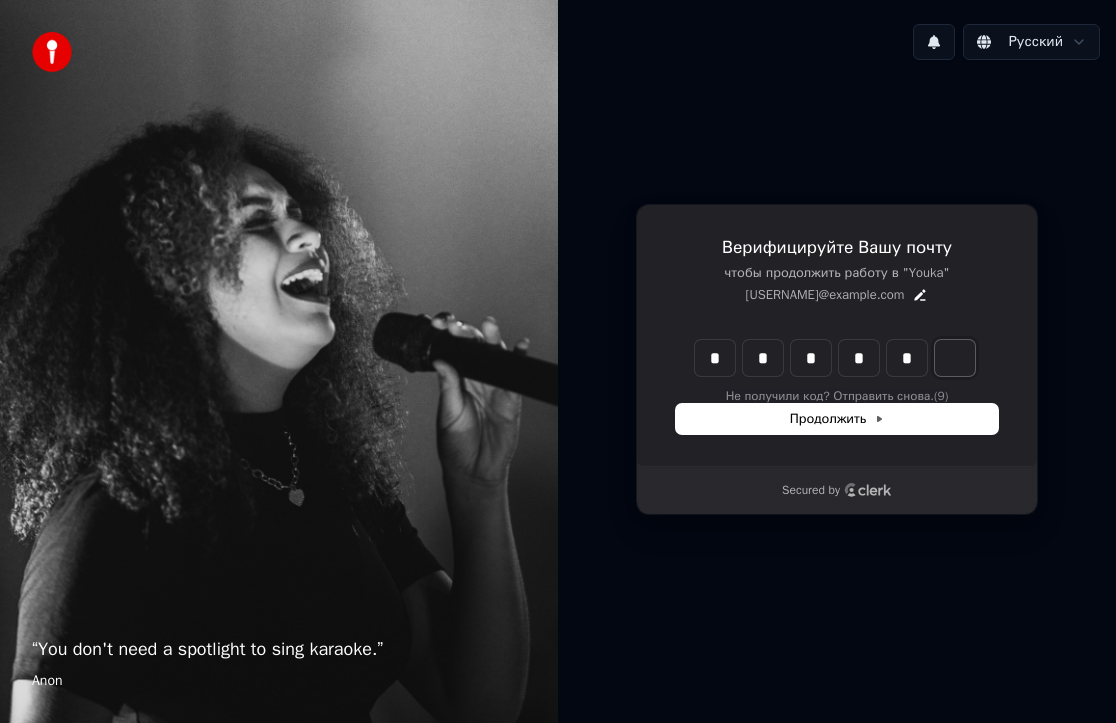 type on "*****" 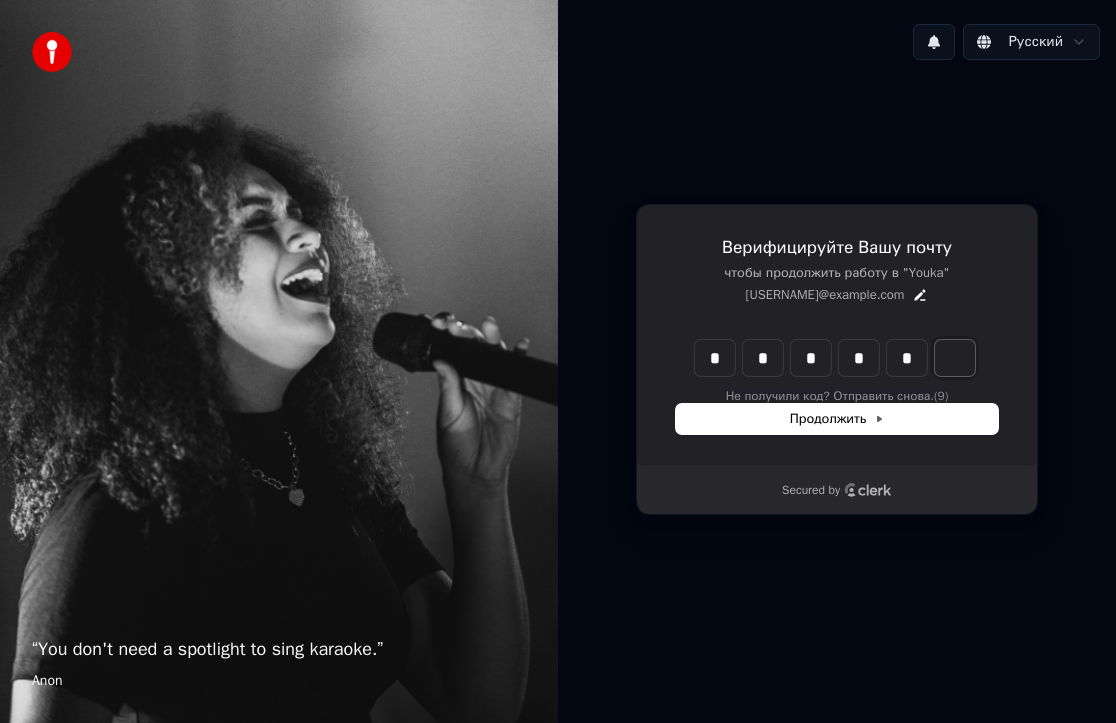 type on "*" 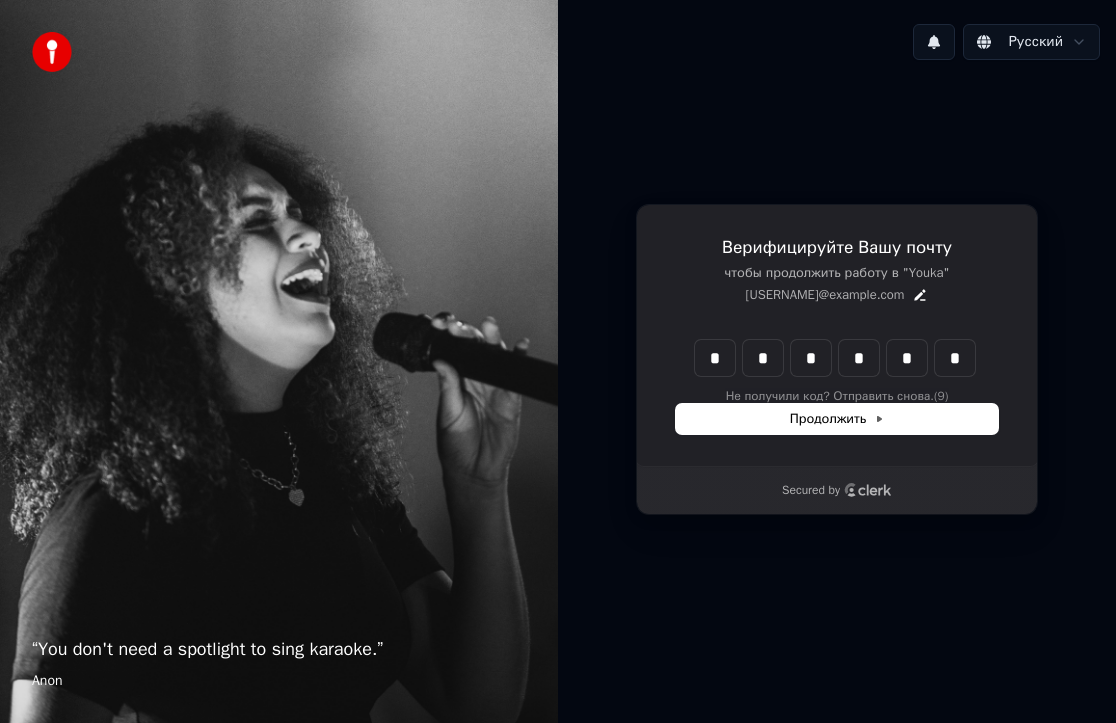 type on "******" 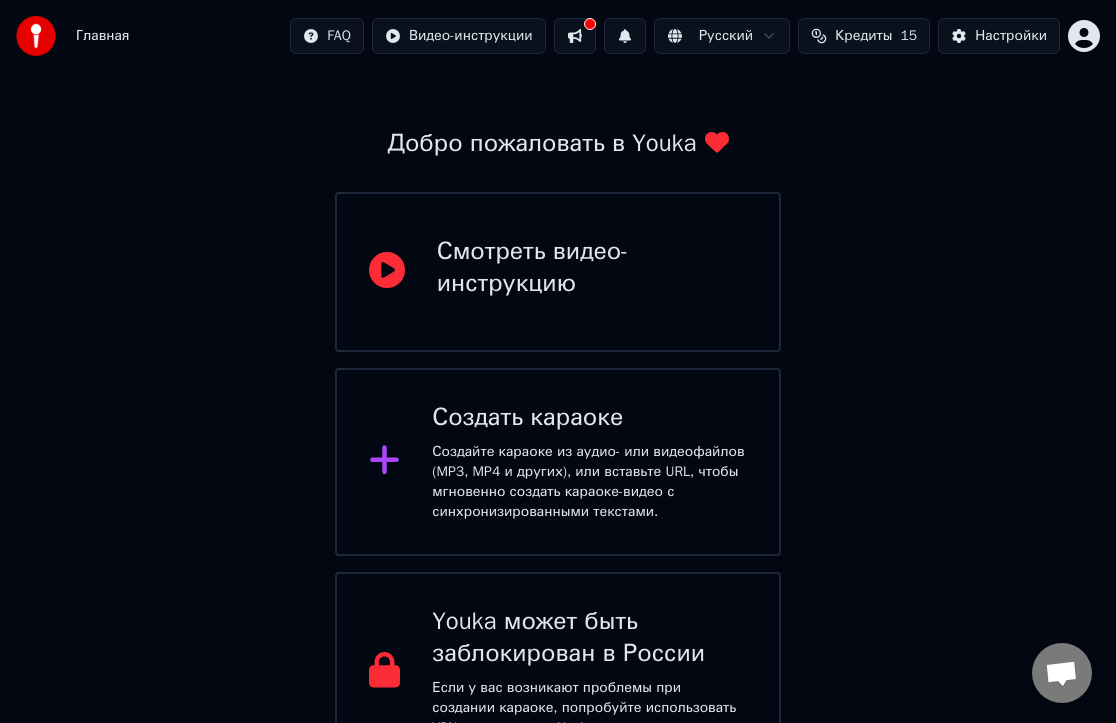 scroll, scrollTop: 76, scrollLeft: 0, axis: vertical 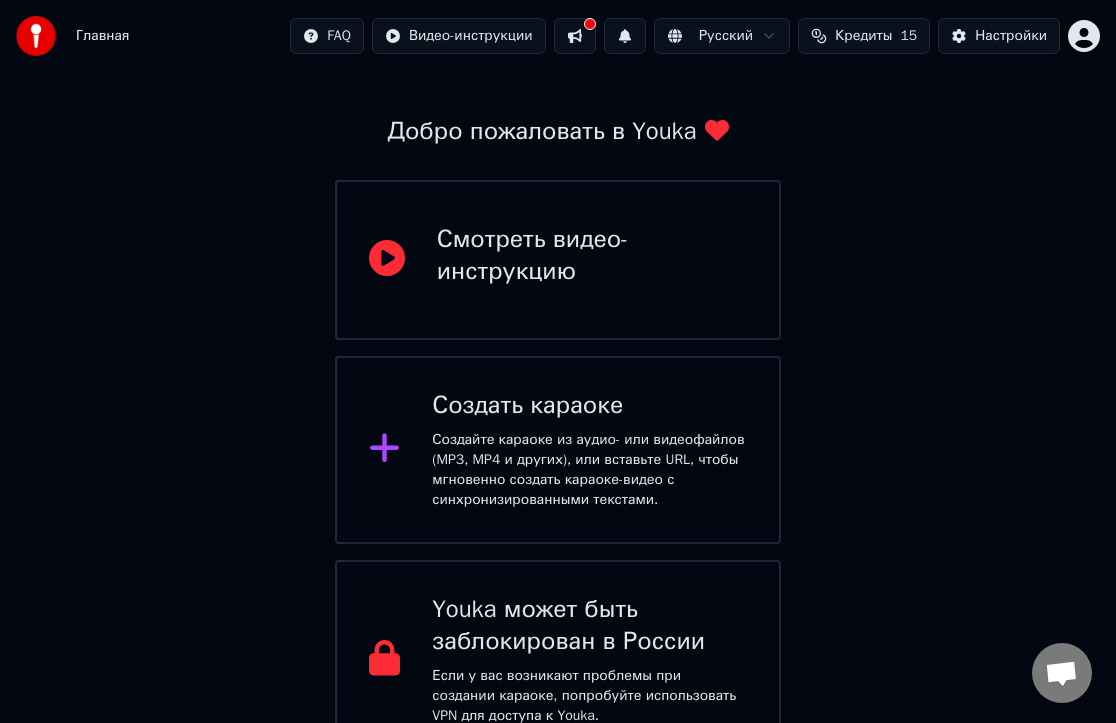 click on "Создать караоке" at bounding box center (589, 406) 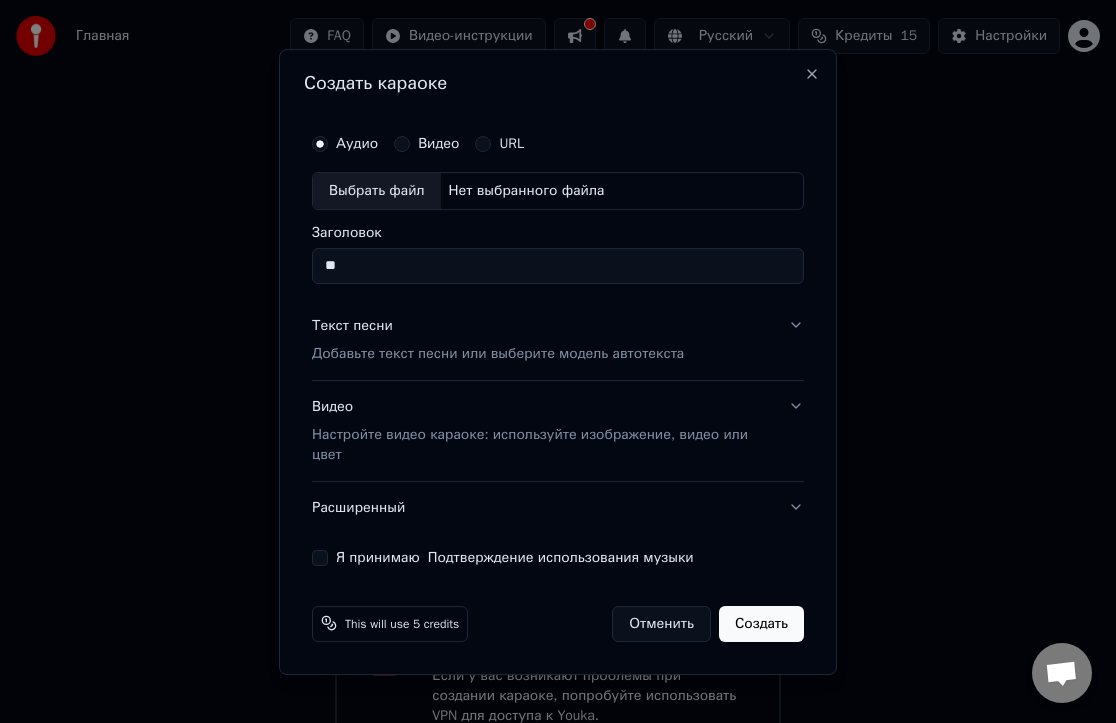 type on "*" 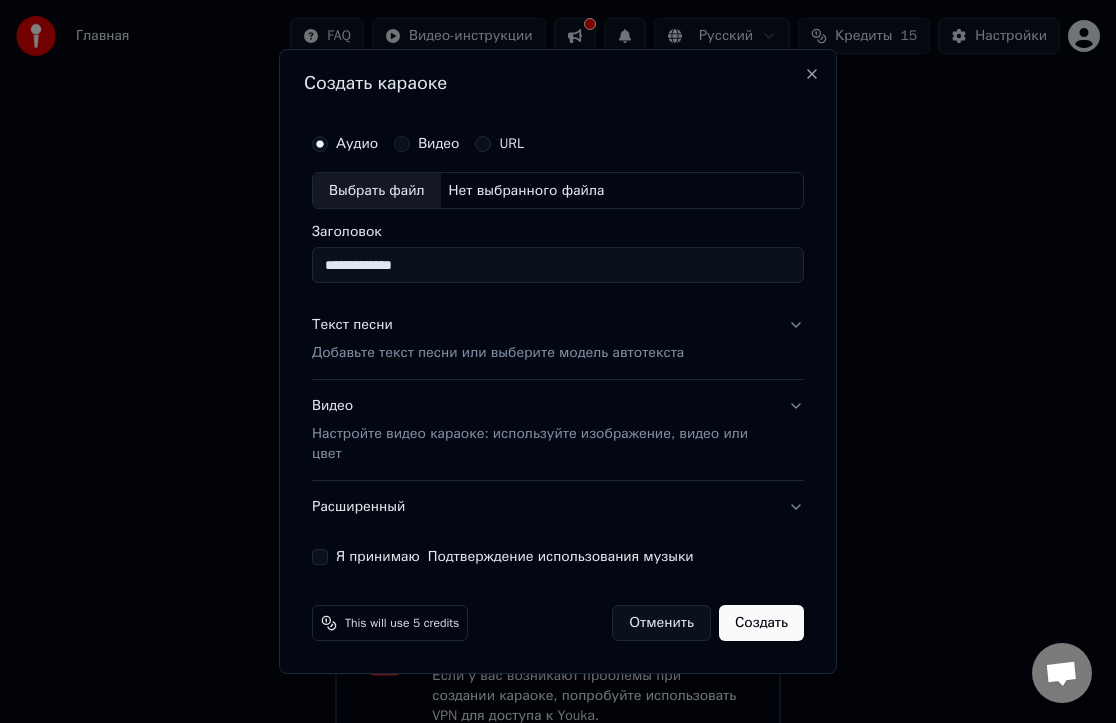 type on "**********" 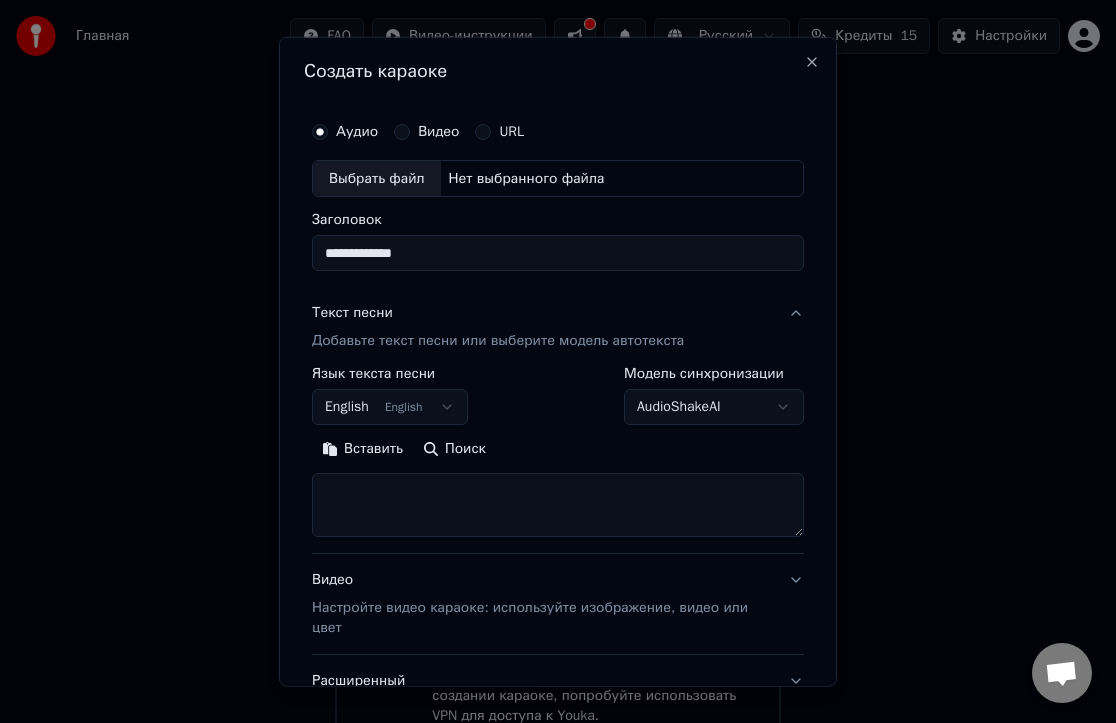 click on "English English" at bounding box center [390, 407] 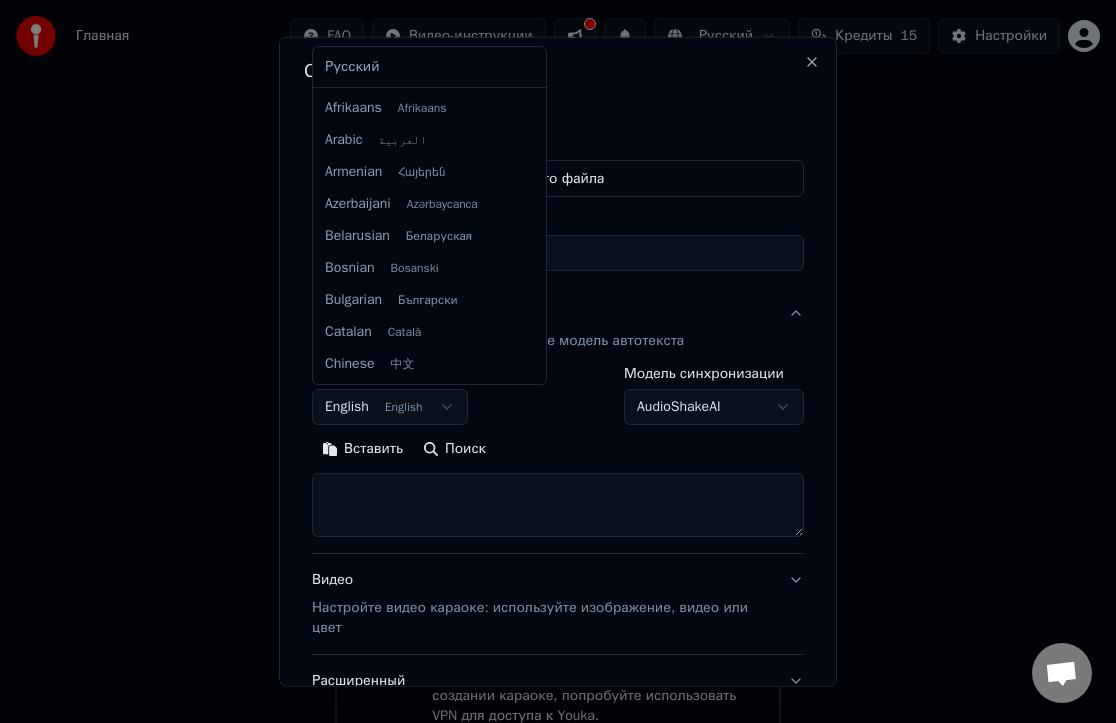 scroll, scrollTop: 160, scrollLeft: 0, axis: vertical 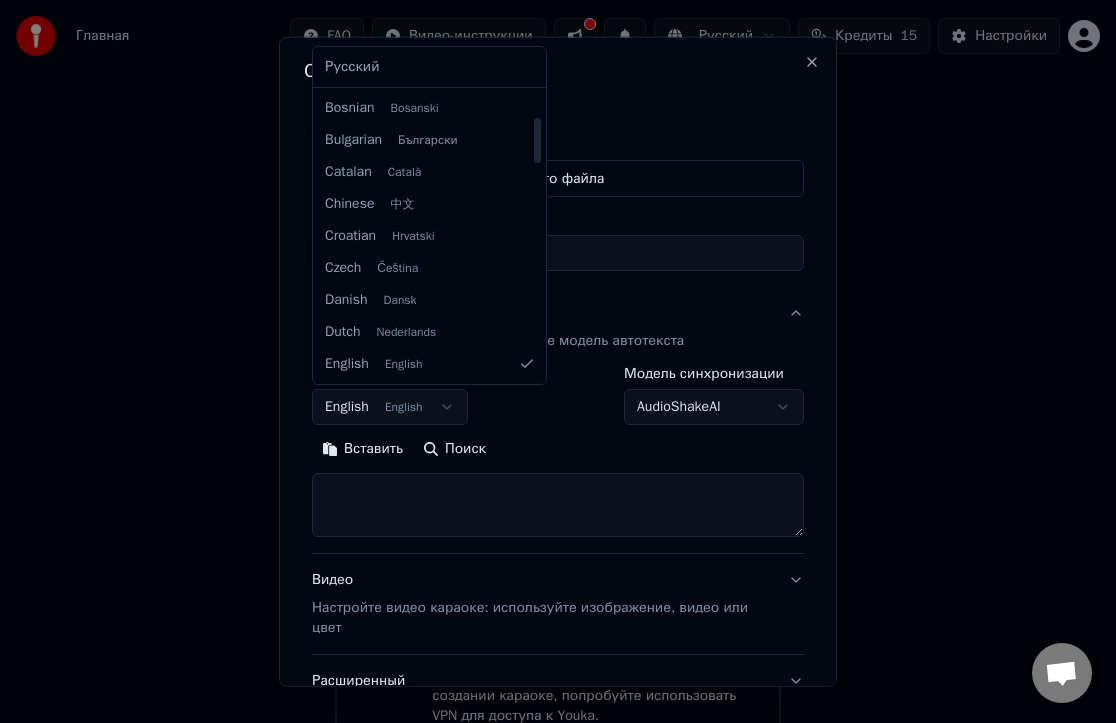 select on "**" 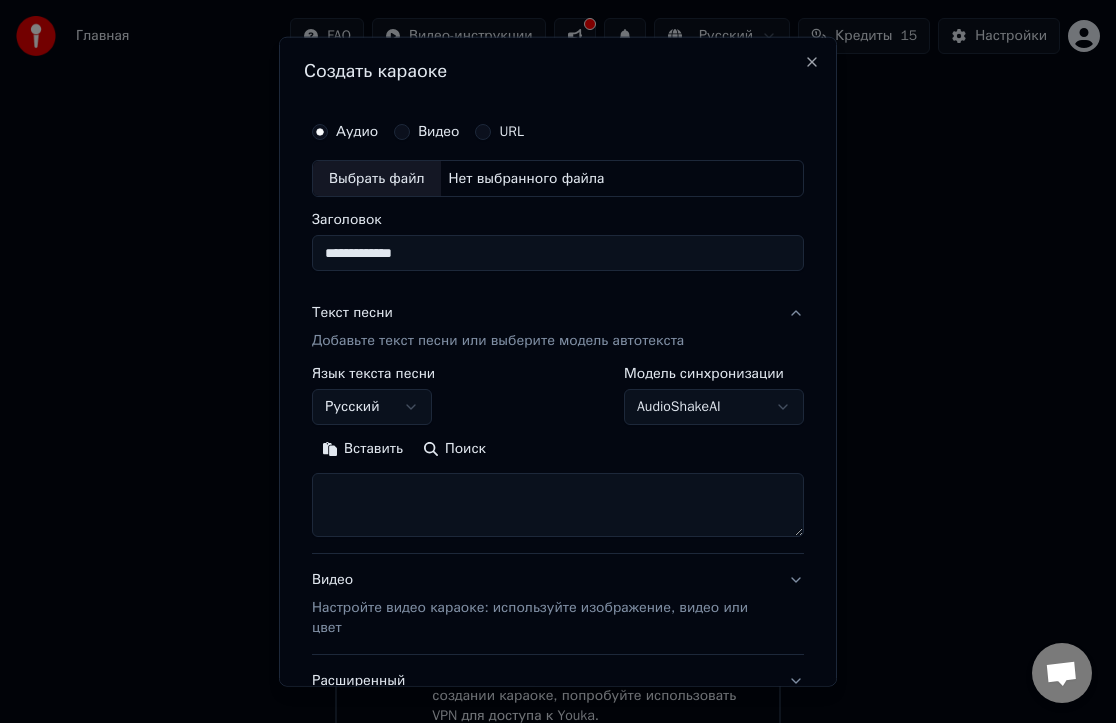 click on "**********" at bounding box center [558, 396] 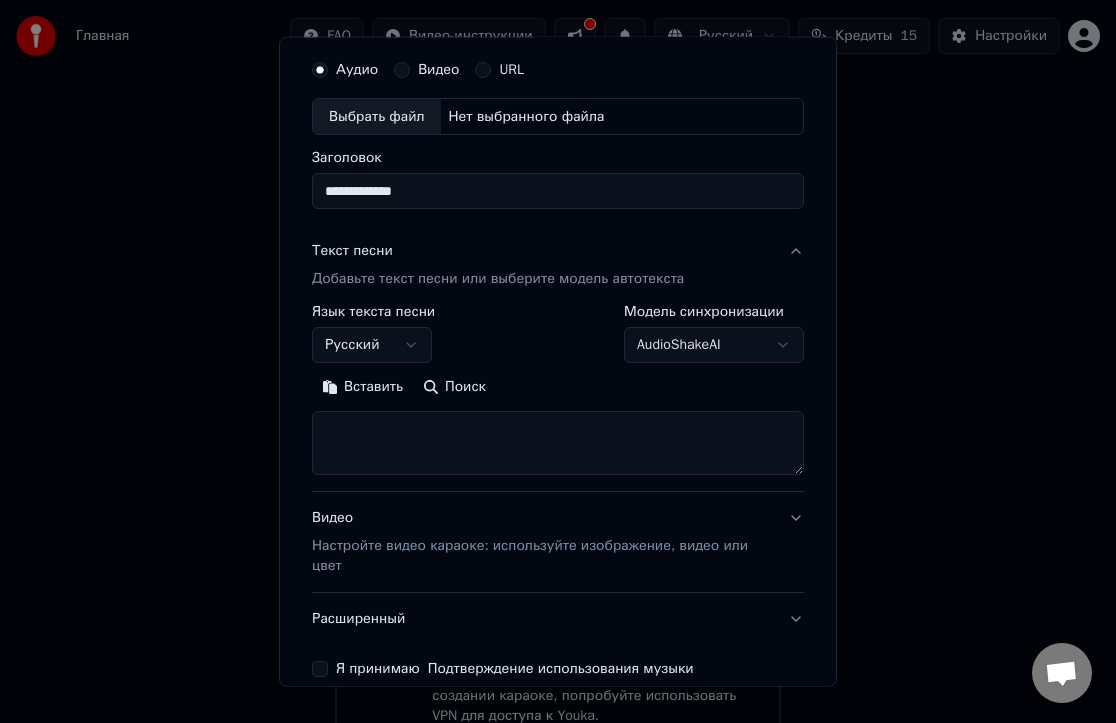click at bounding box center [558, 443] 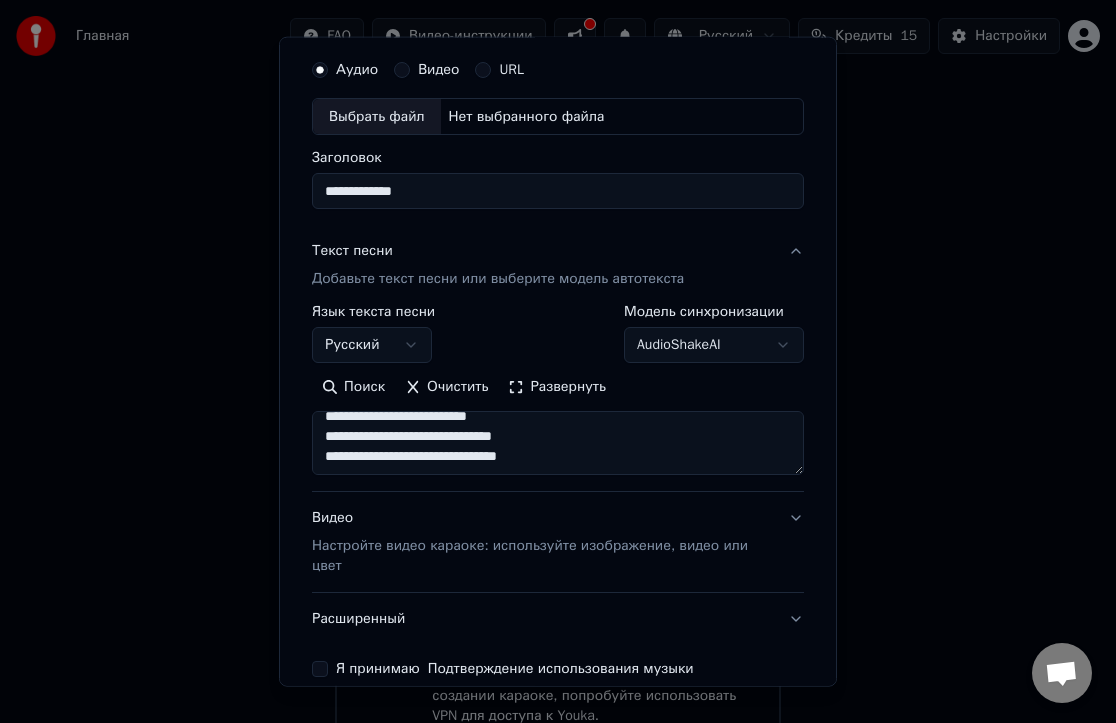 scroll, scrollTop: 653, scrollLeft: 0, axis: vertical 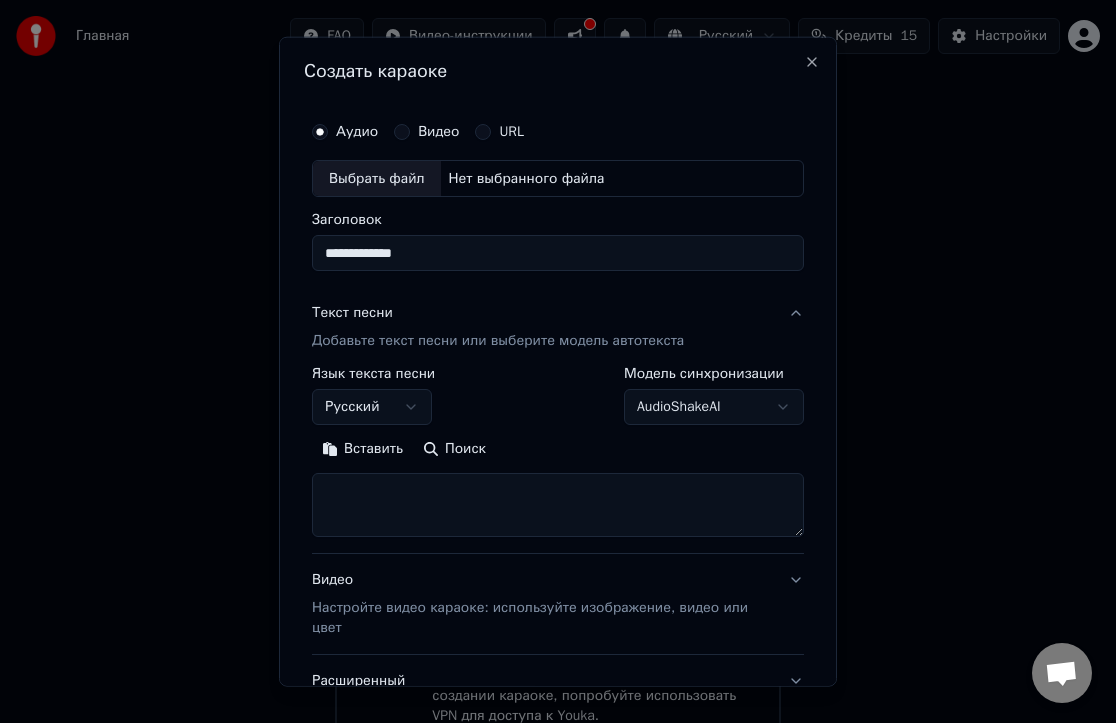 click at bounding box center (558, 505) 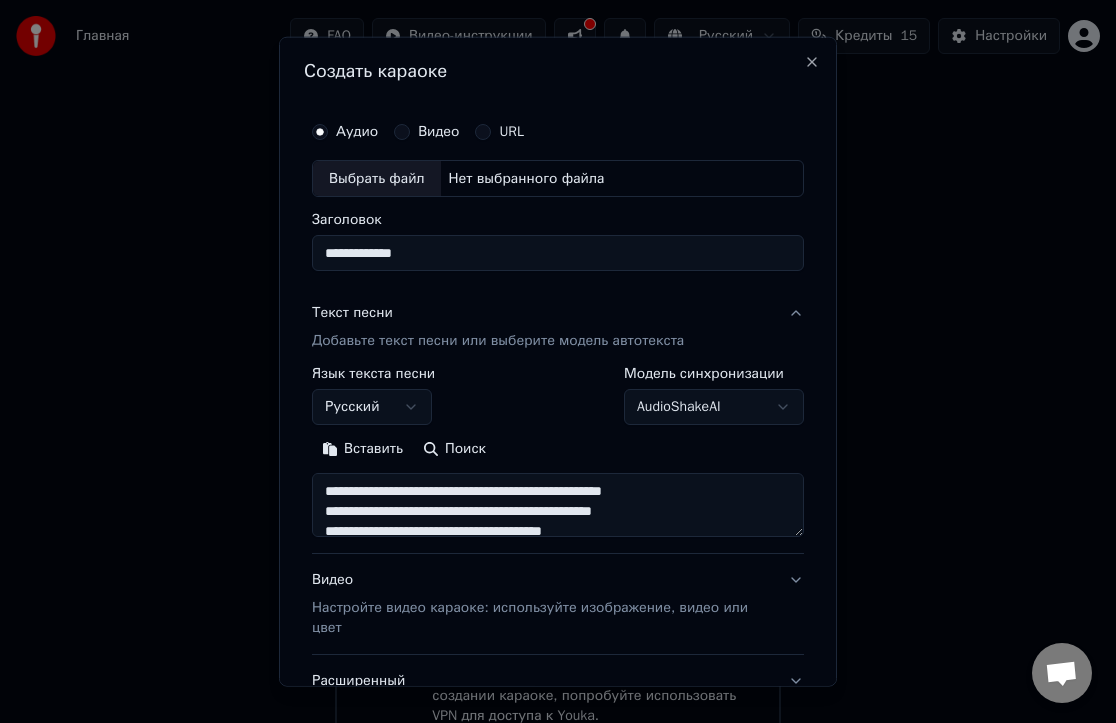 scroll, scrollTop: 644, scrollLeft: 0, axis: vertical 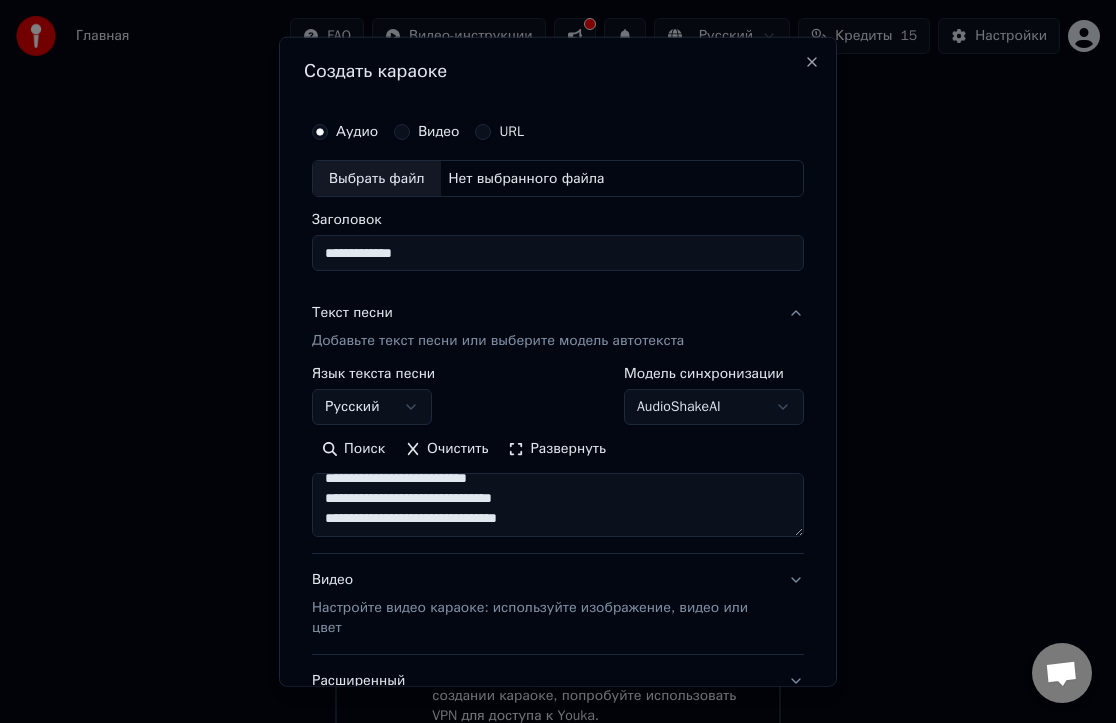 type on "**********" 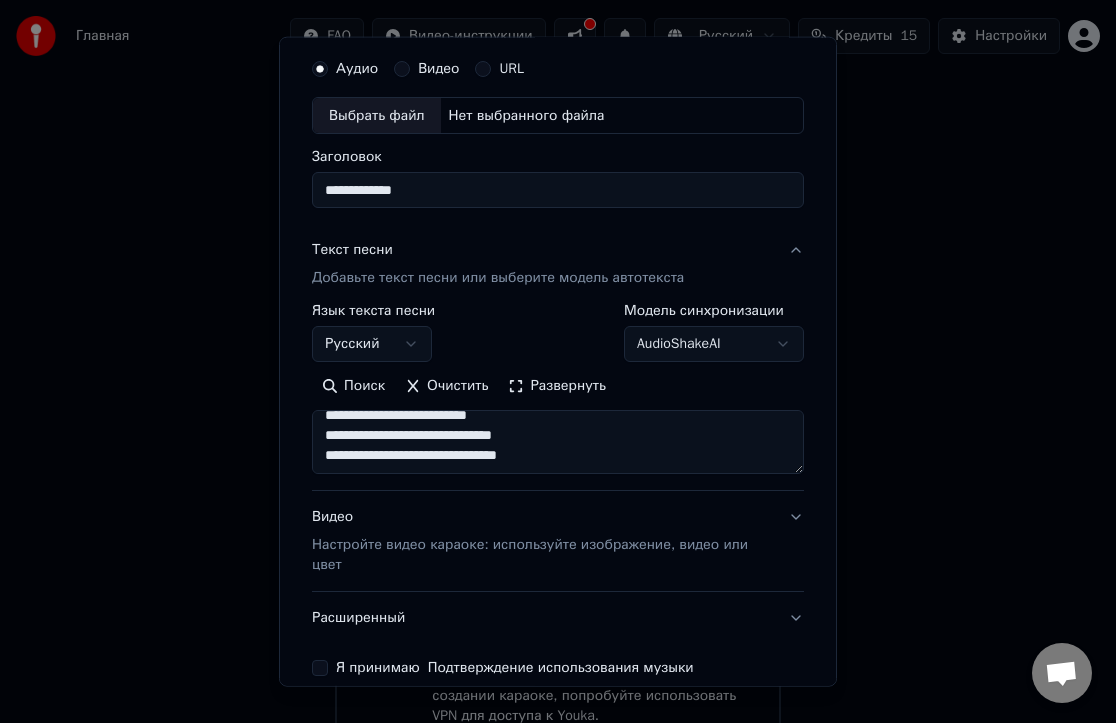 scroll, scrollTop: 0, scrollLeft: 0, axis: both 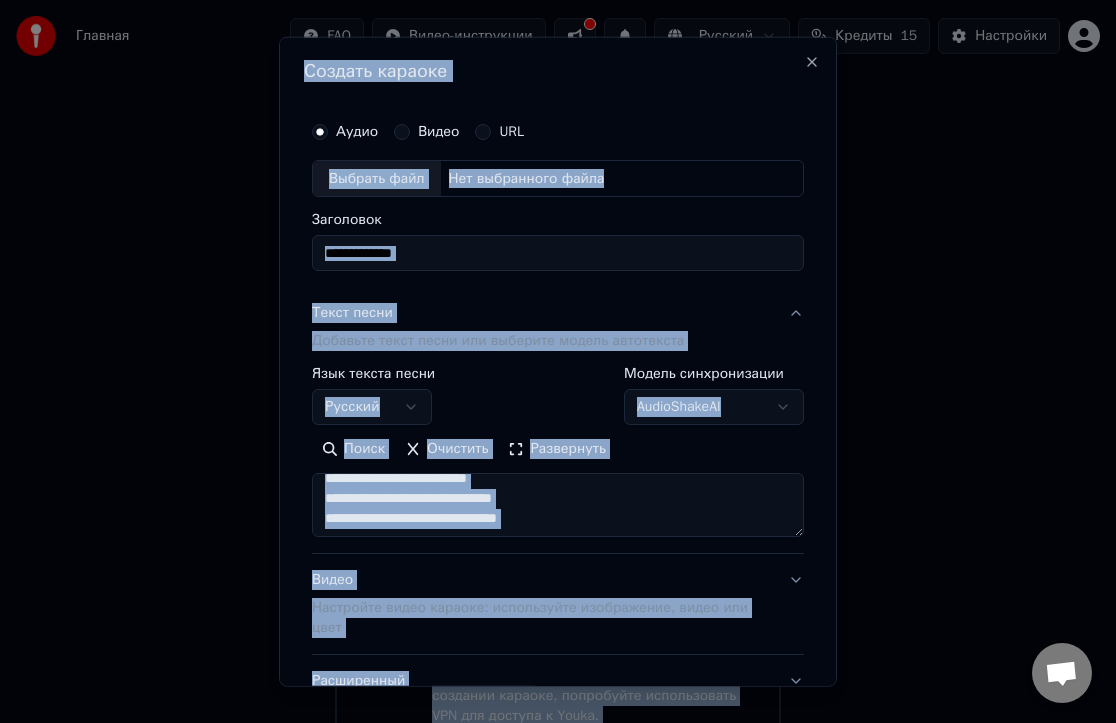 click on "Текст песни Добавьте текст песни или выберите модель автотекста" at bounding box center [498, 327] 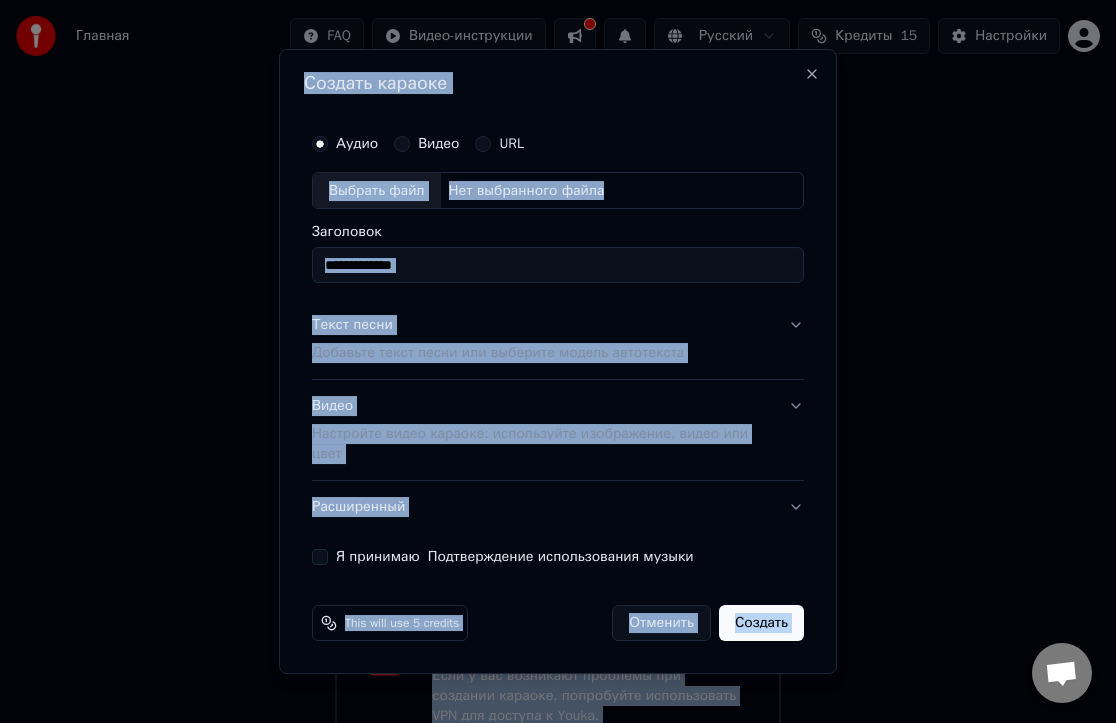 click on "Добавьте текст песни или выберите модель автотекста" at bounding box center [498, 354] 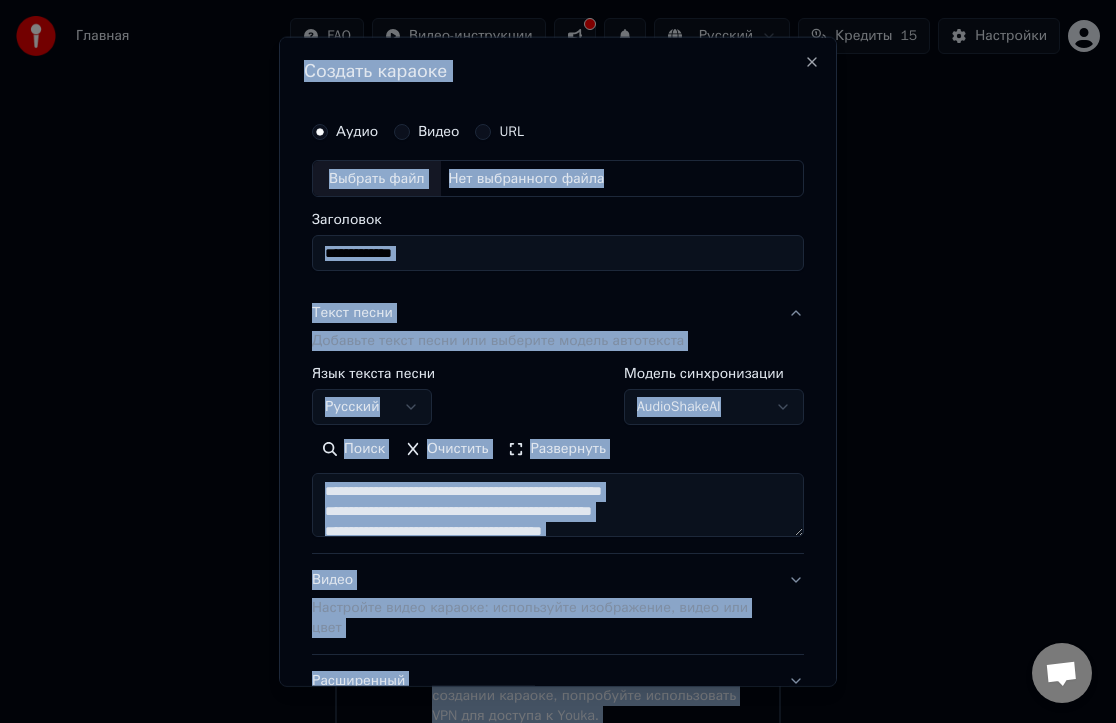click on "Текст песни Добавьте текст песни или выберите модель автотекста" at bounding box center (558, 327) 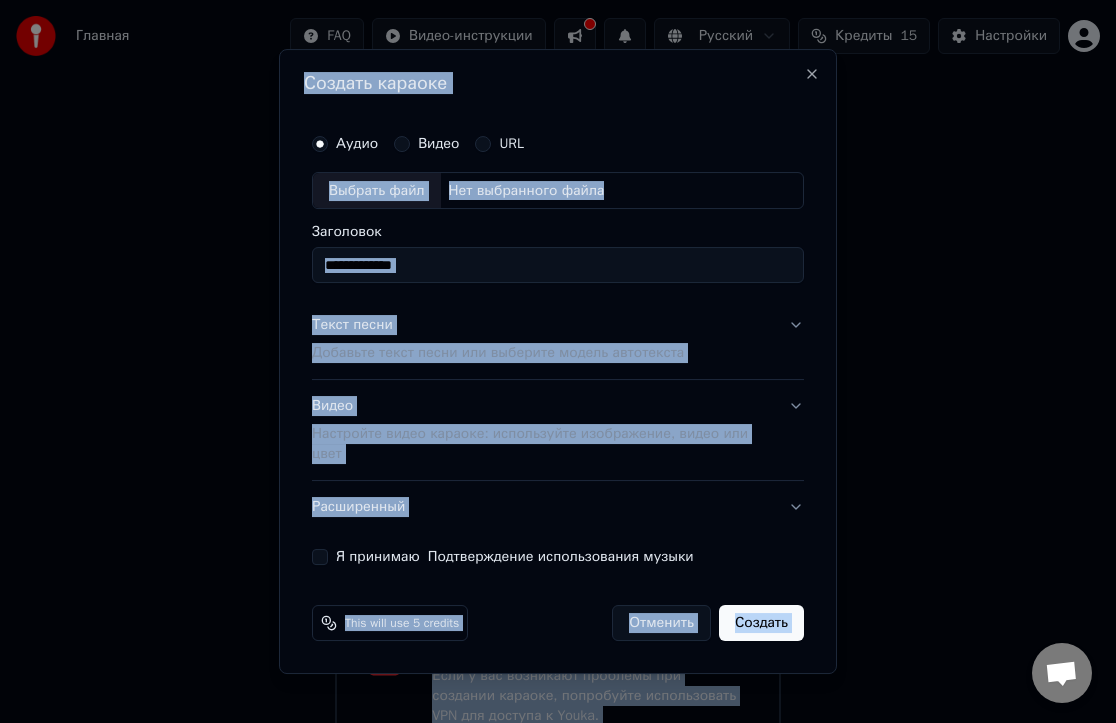 click on "Текст песни Добавьте текст песни или выберите модель автотекста" at bounding box center [558, 340] 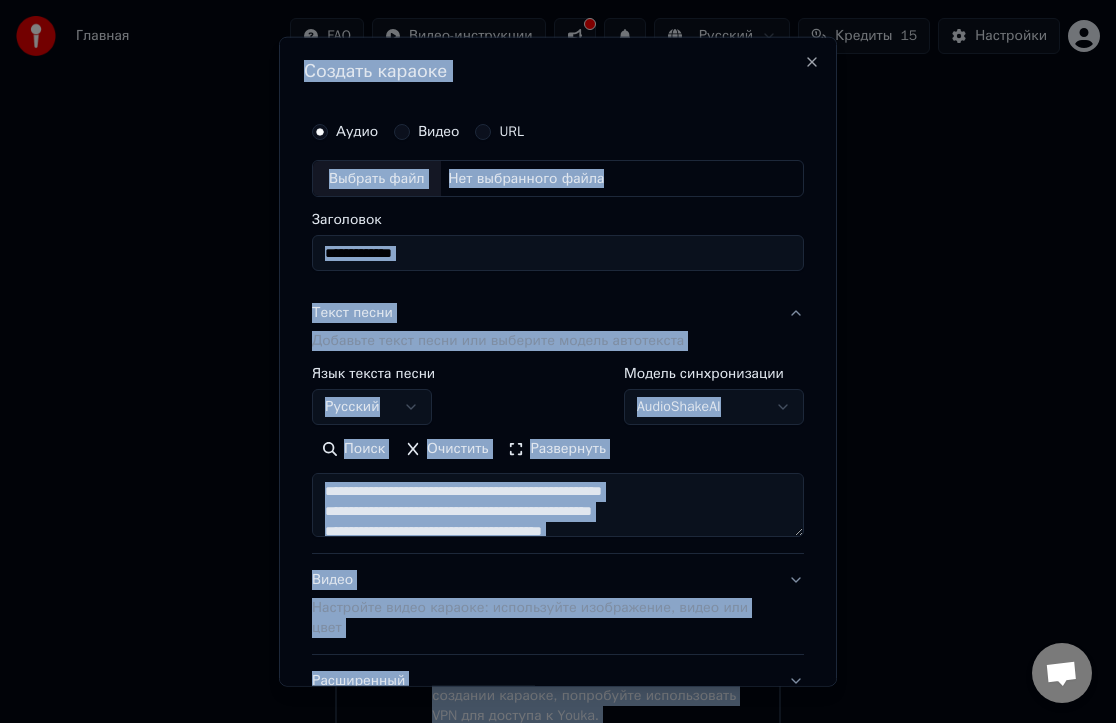 click on "Аудио Видео URL" at bounding box center [558, 131] 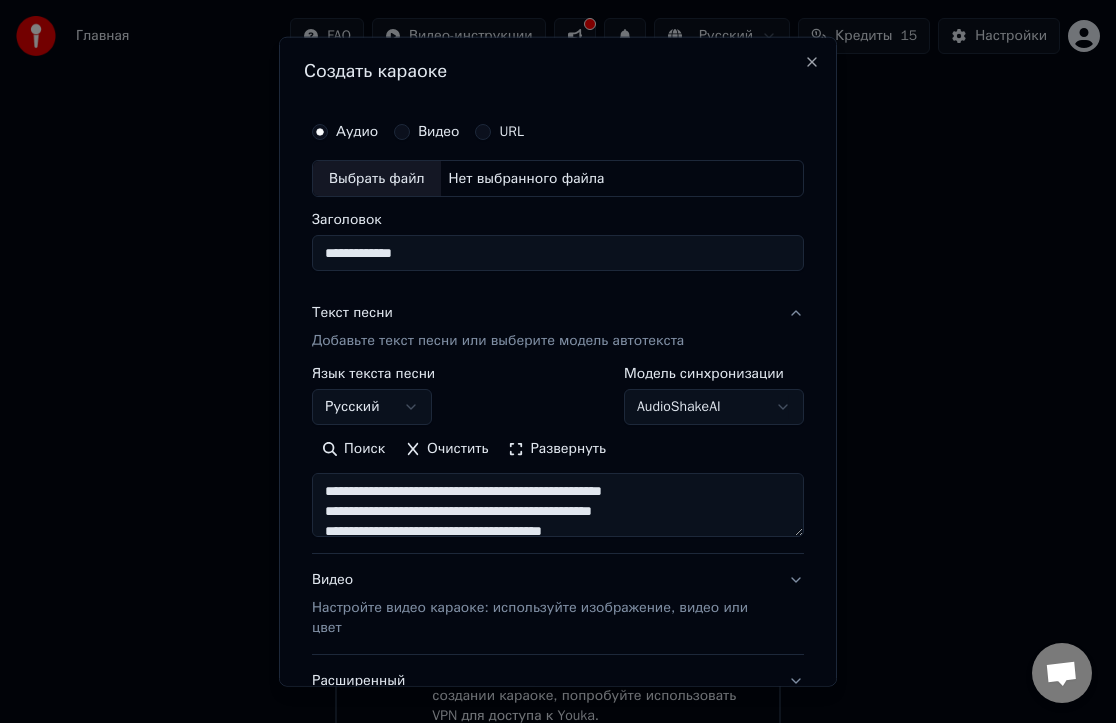 scroll, scrollTop: 161, scrollLeft: 0, axis: vertical 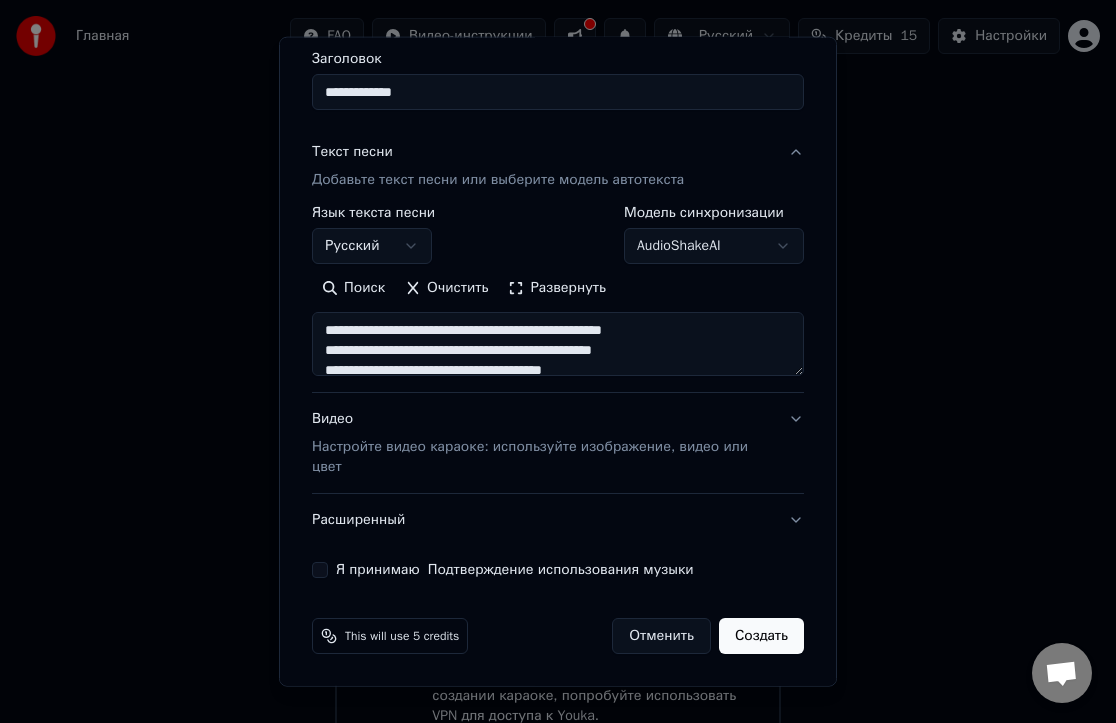 click on "Видео Настройте видео караоке: используйте изображение, видео или цвет" at bounding box center (558, 443) 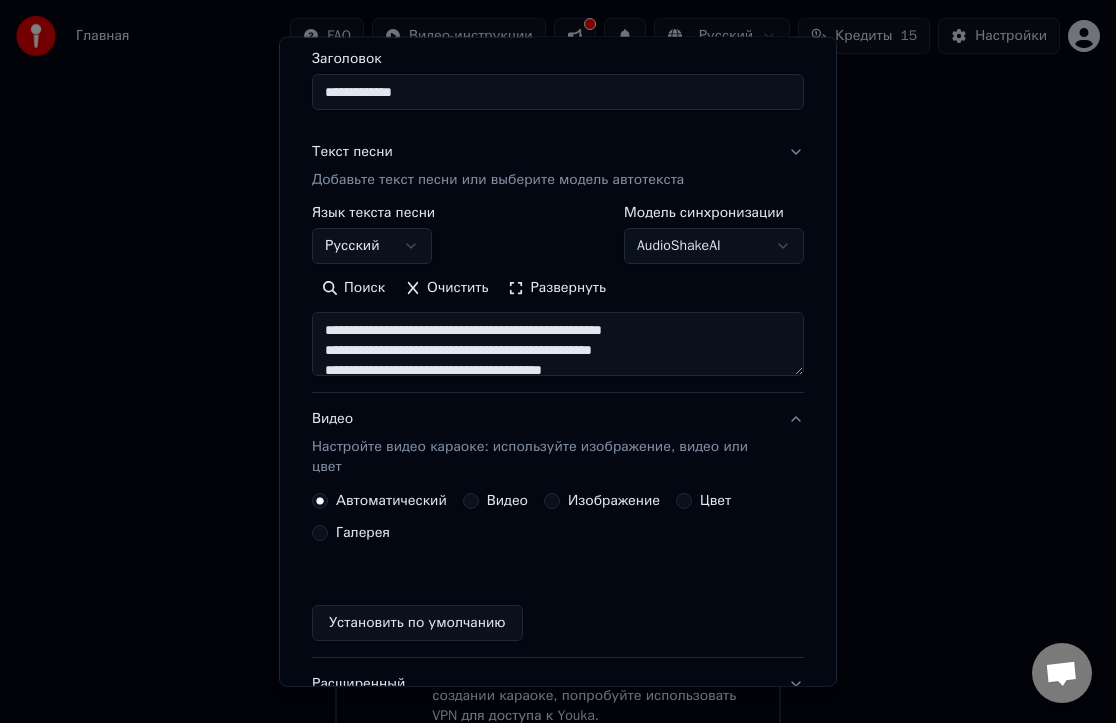 scroll, scrollTop: 139, scrollLeft: 0, axis: vertical 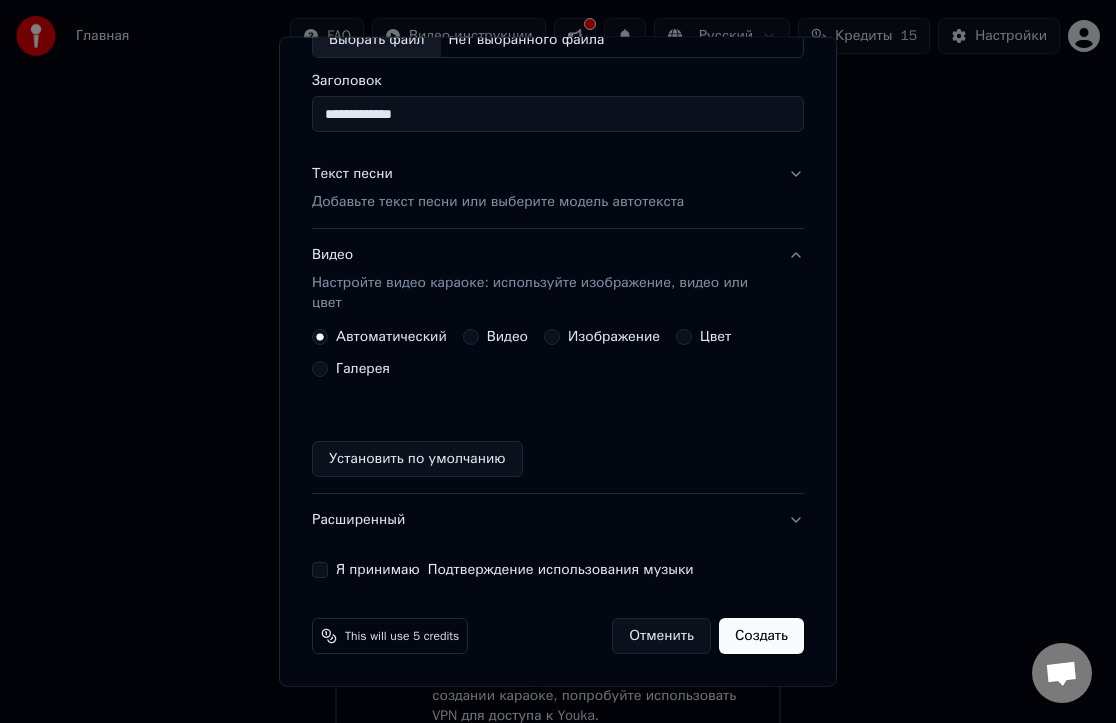 click on "Я принимаю   Подтверждение использования музыки" at bounding box center [558, 570] 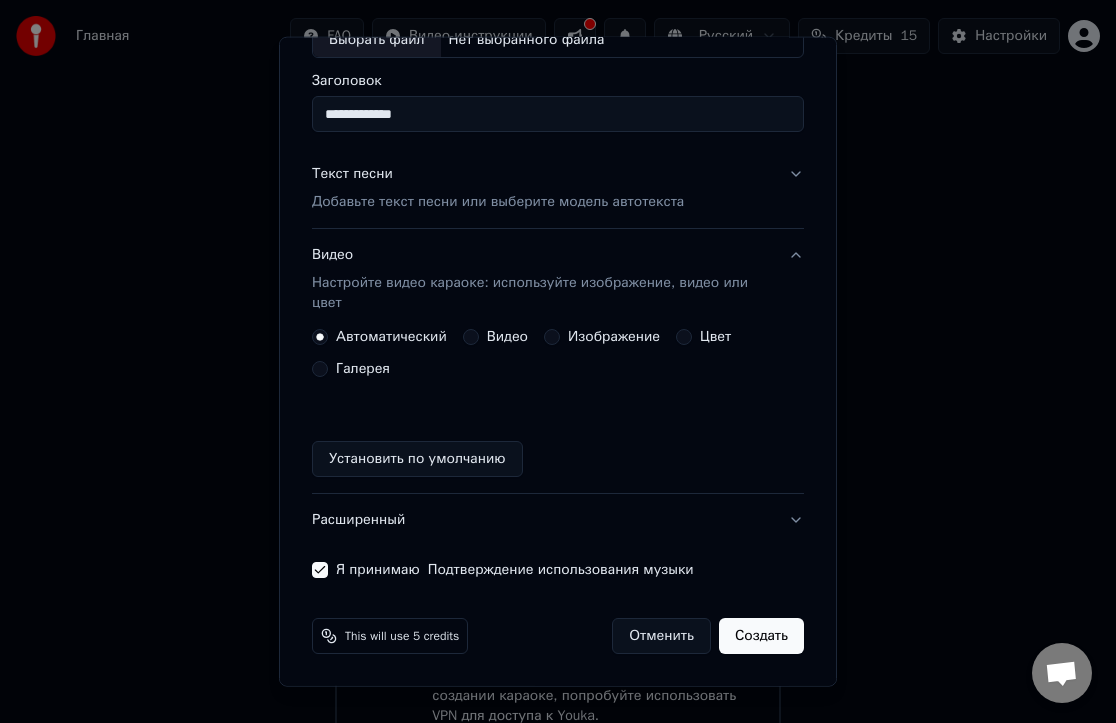 click on "Автоматический Видео Изображение Цвет Галерея Установить по умолчанию" at bounding box center [558, 403] 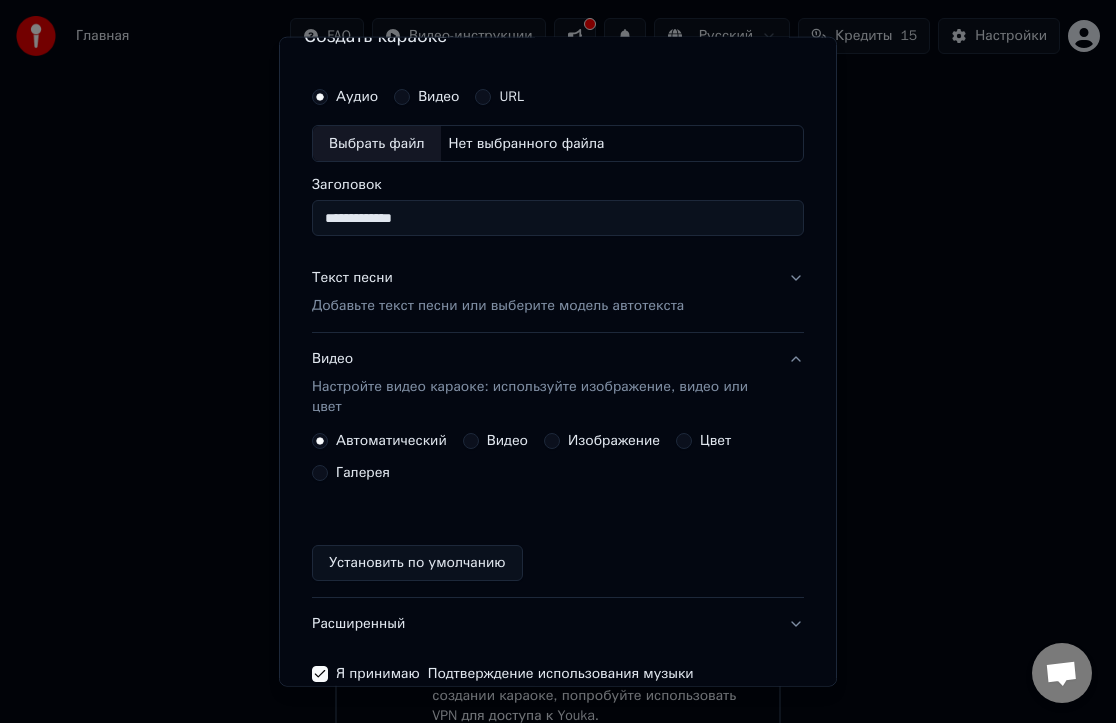 scroll, scrollTop: 0, scrollLeft: 0, axis: both 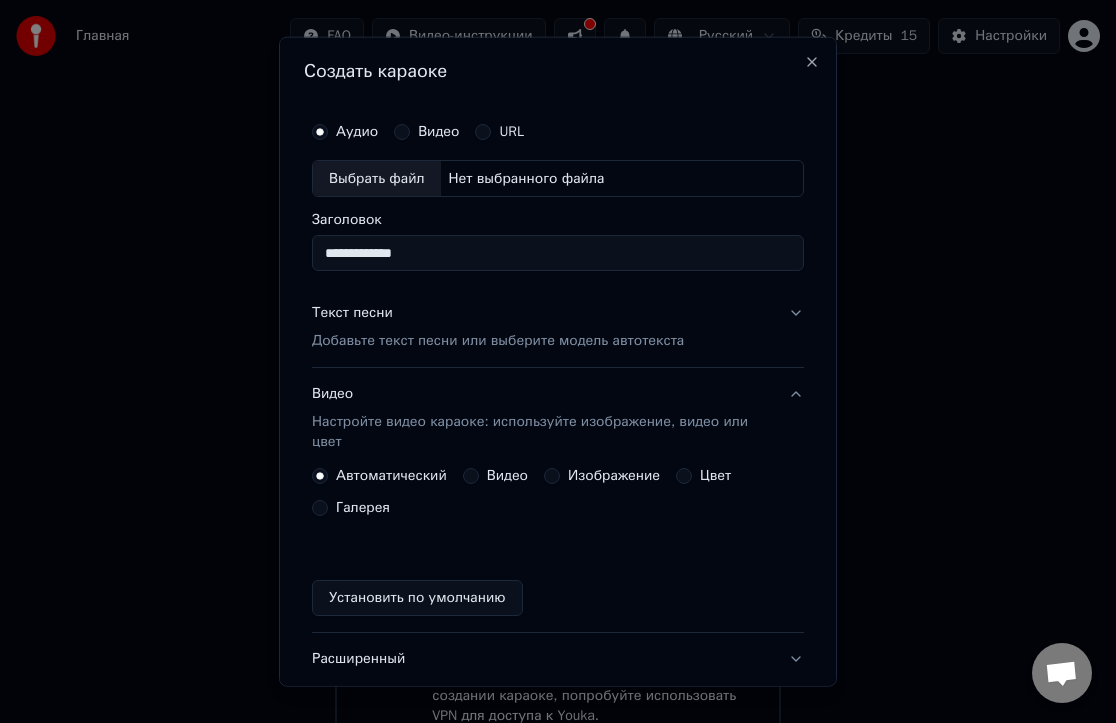 click on "Видео Настройте видео караоке: используйте изображение, видео или цвет" at bounding box center (558, 418) 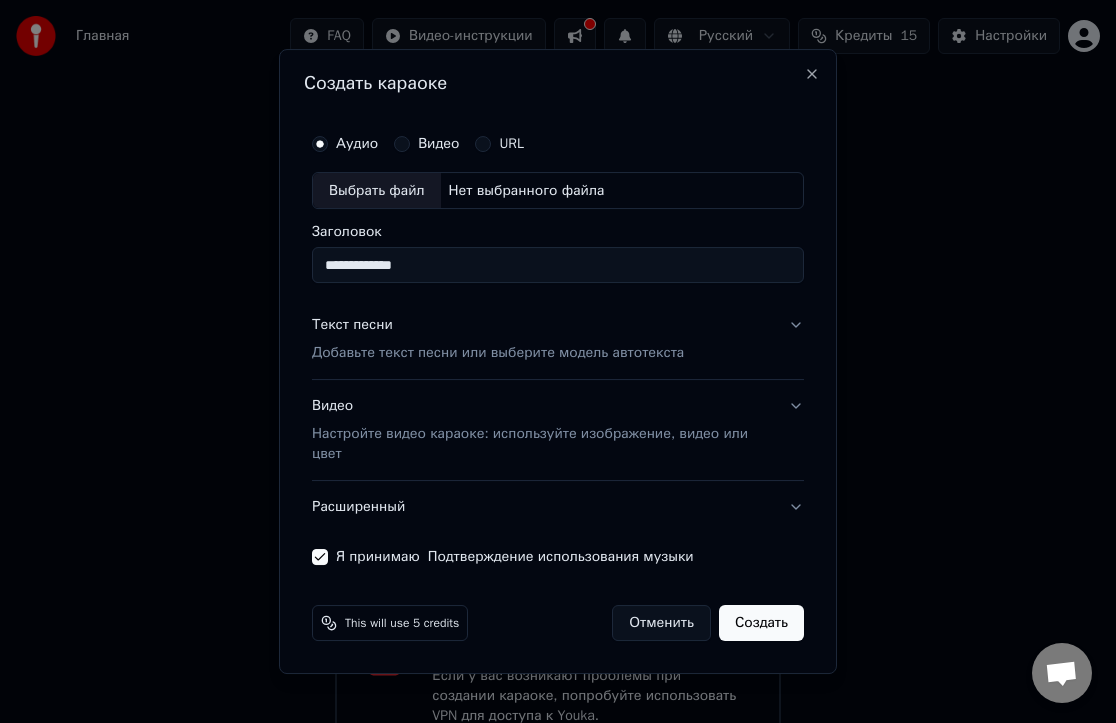 click on "Создать" at bounding box center [761, 623] 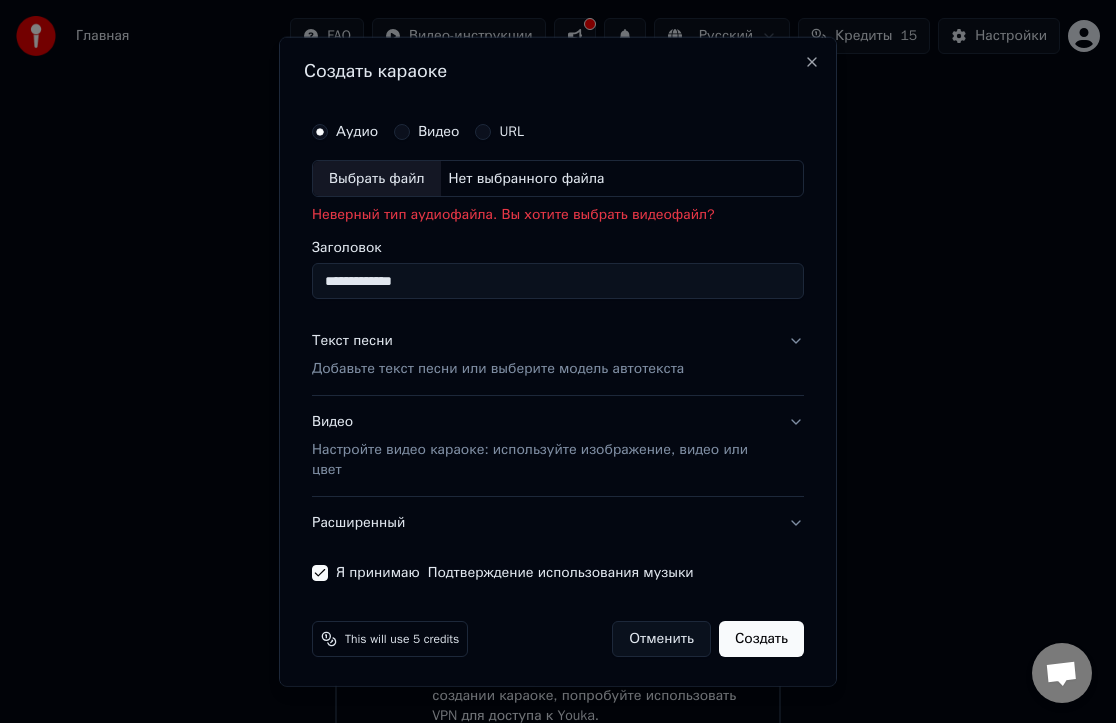 click on "Нет выбранного файла" at bounding box center [527, 178] 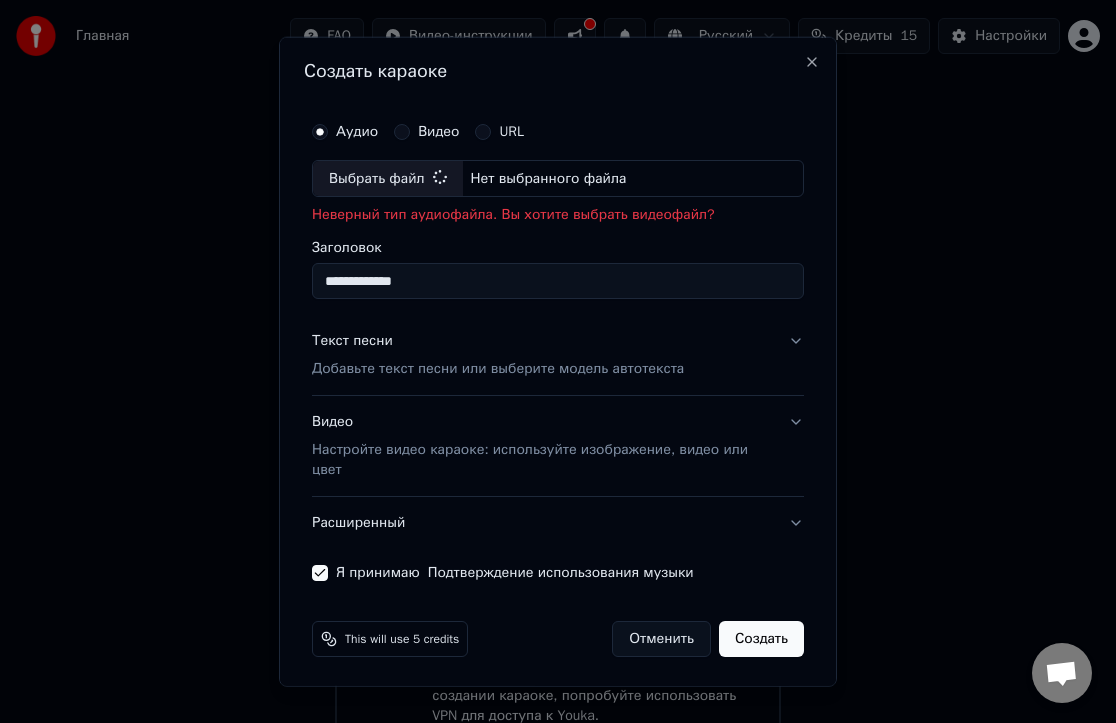 type on "**********" 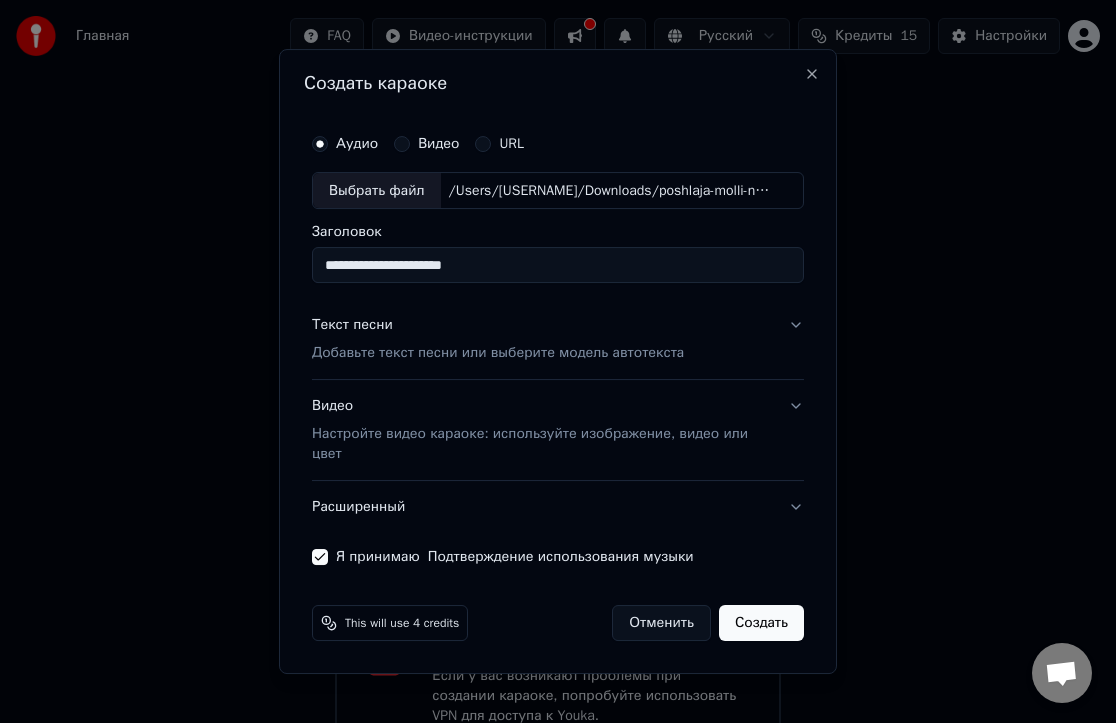 click on "Создать" at bounding box center (761, 623) 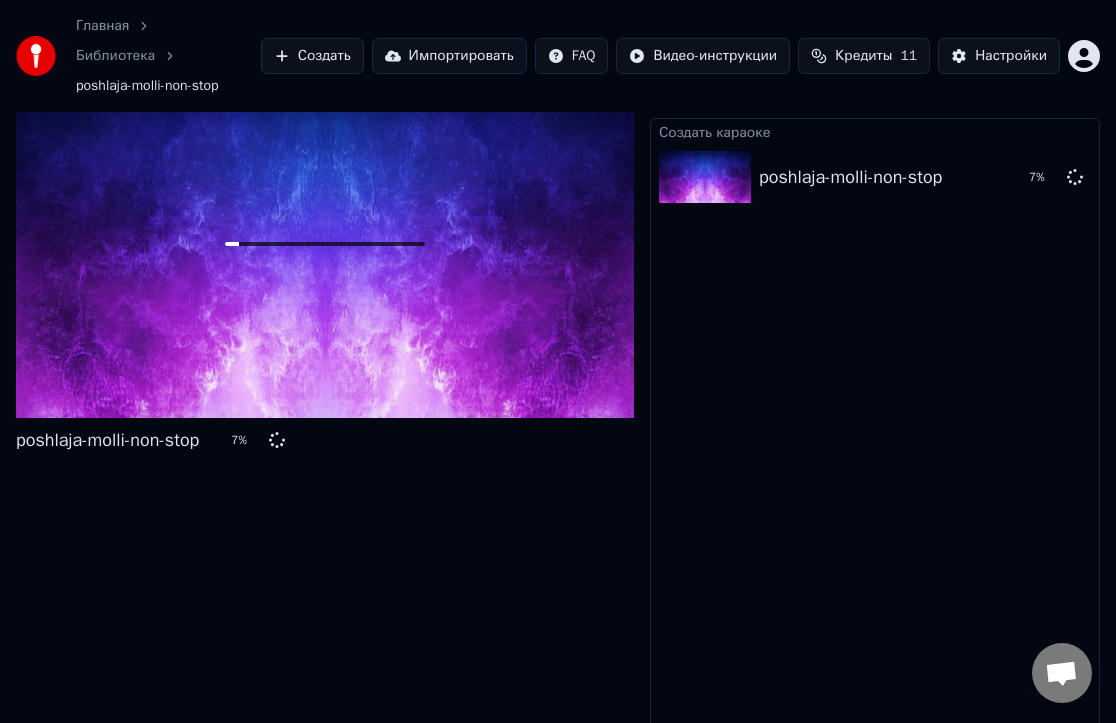 scroll, scrollTop: 0, scrollLeft: 0, axis: both 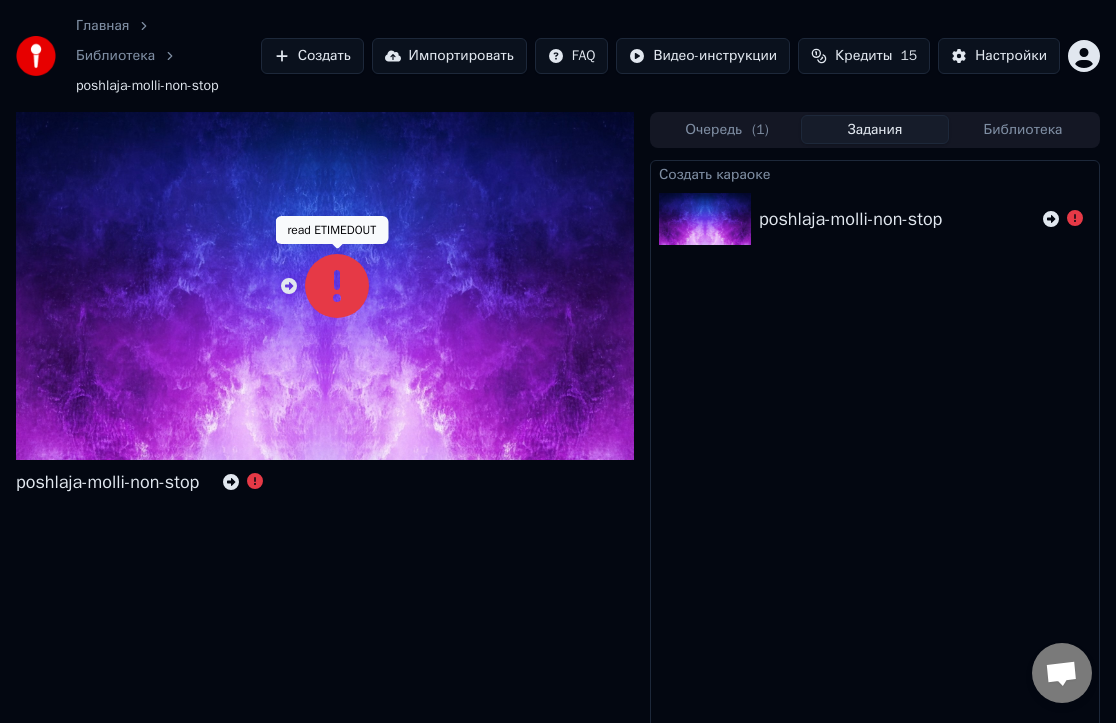click 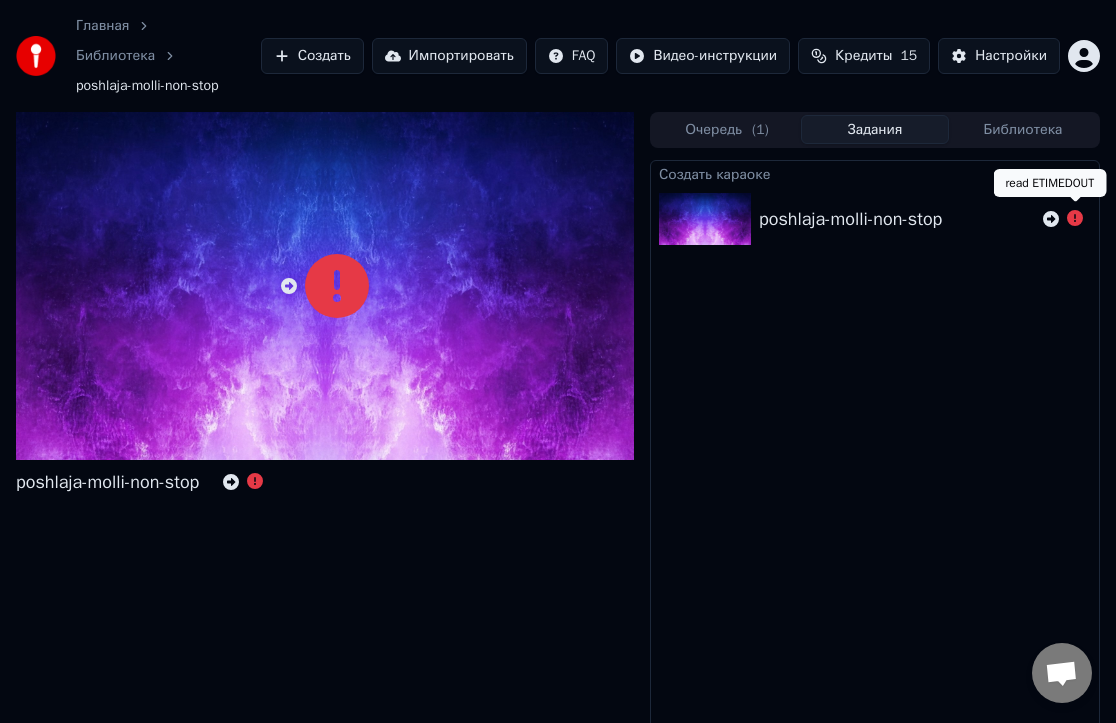 click 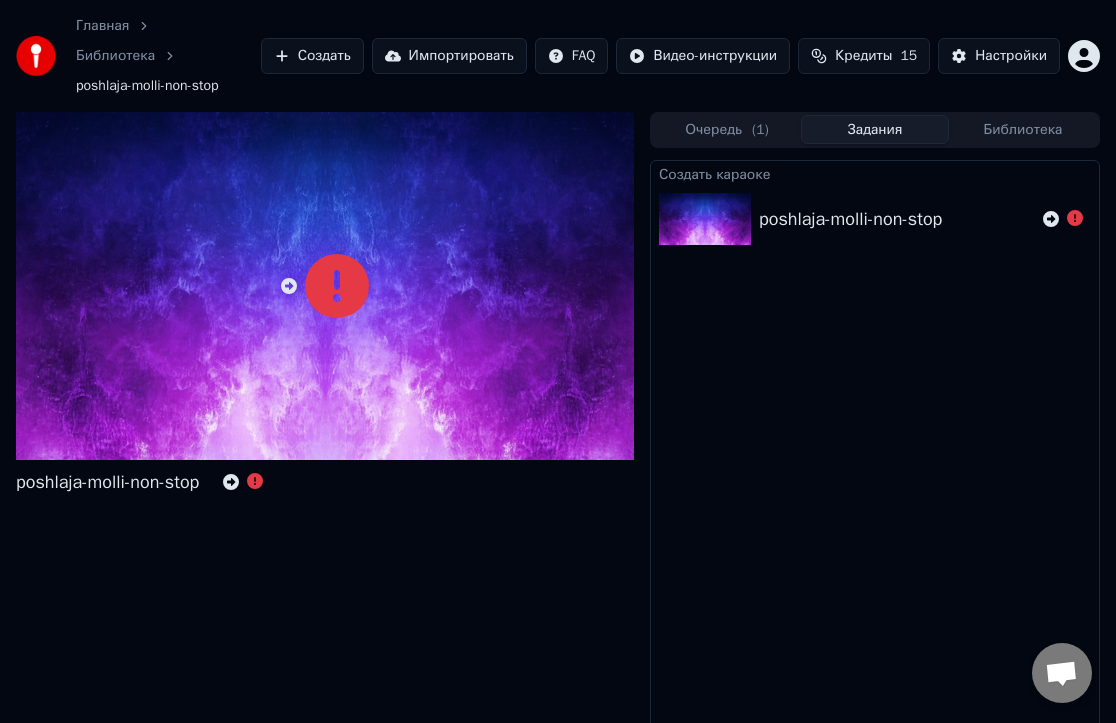 click at bounding box center [705, 219] 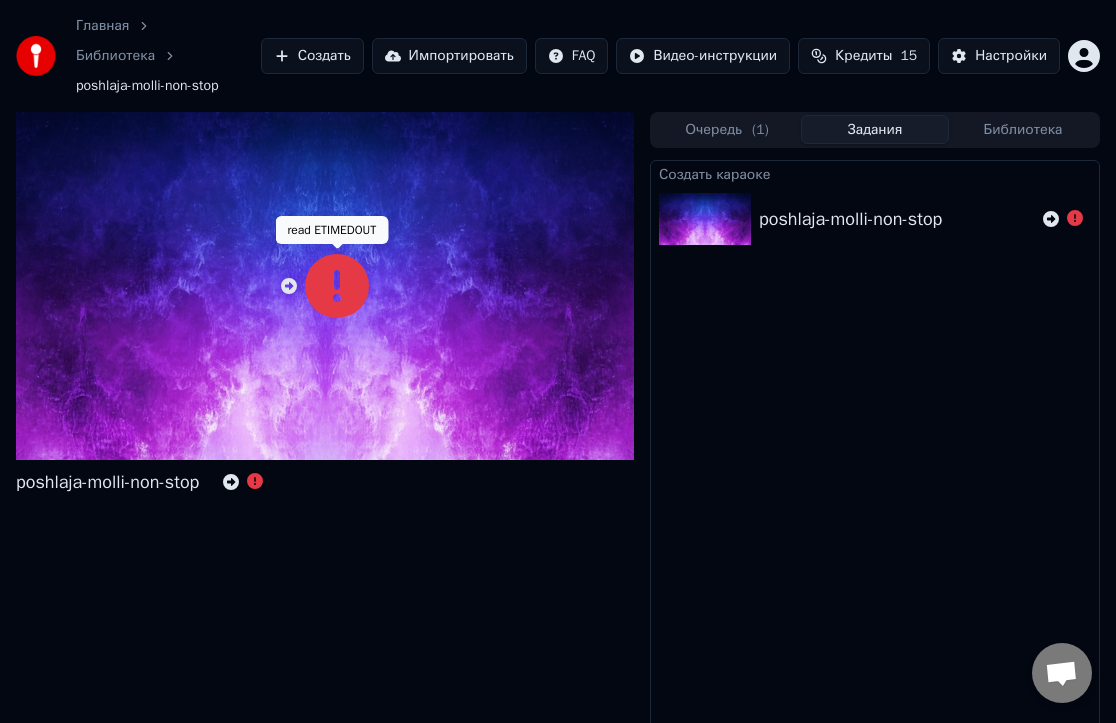 click 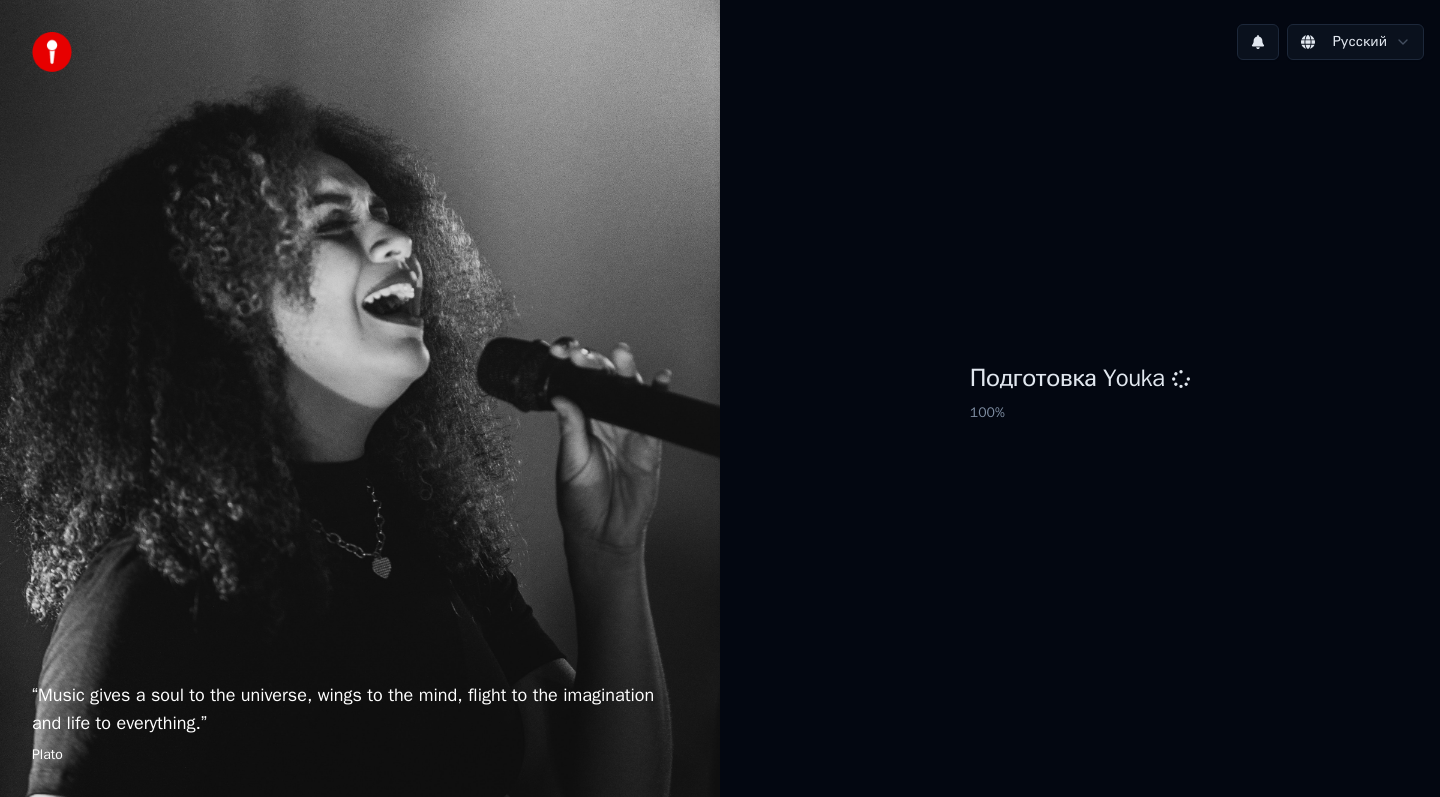 scroll, scrollTop: 0, scrollLeft: 0, axis: both 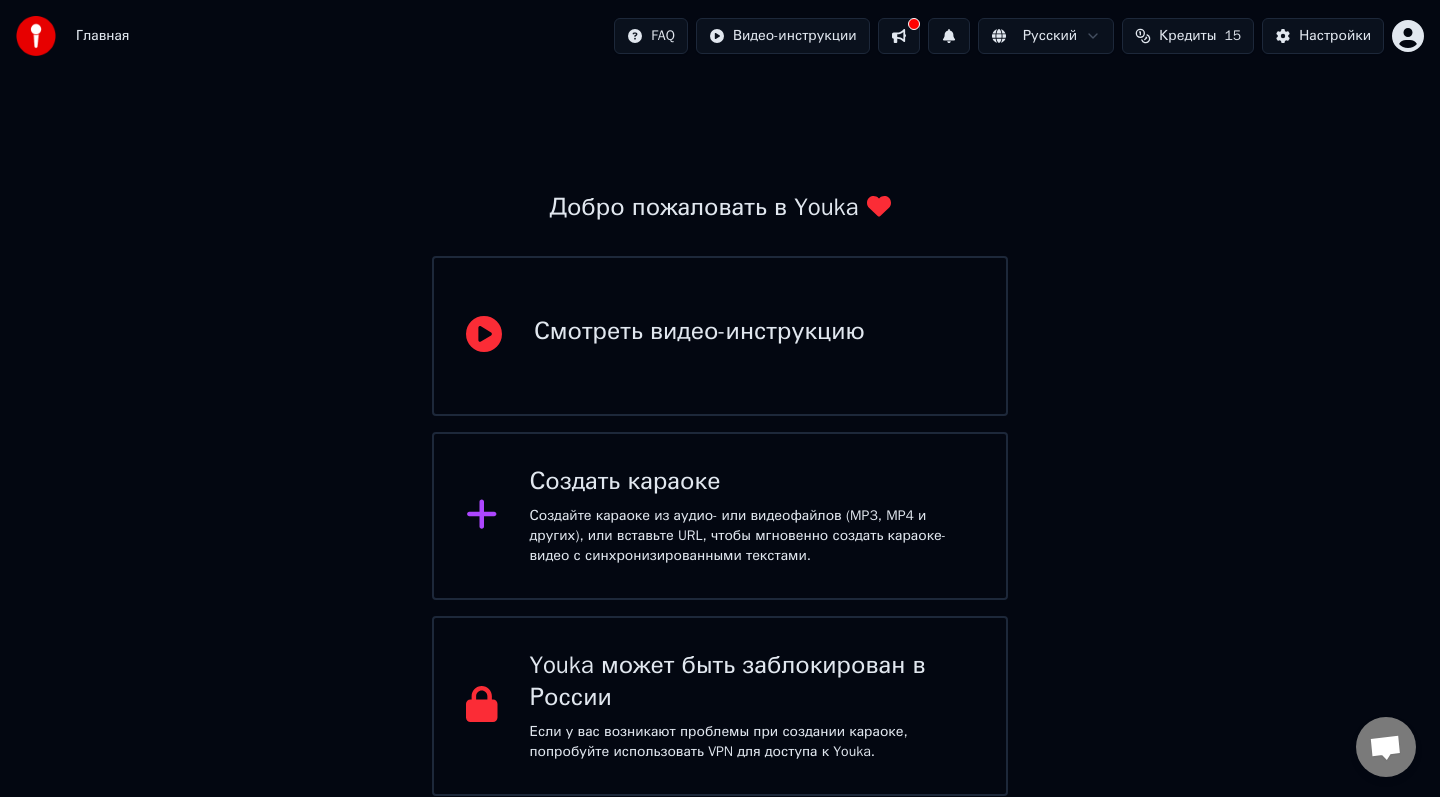 click on "Создайте караоке из аудио- или видеофайлов (MP3, MP4 и других), или вставьте URL, чтобы мгновенно создать караоке-видео с синхронизированными текстами." at bounding box center (752, 536) 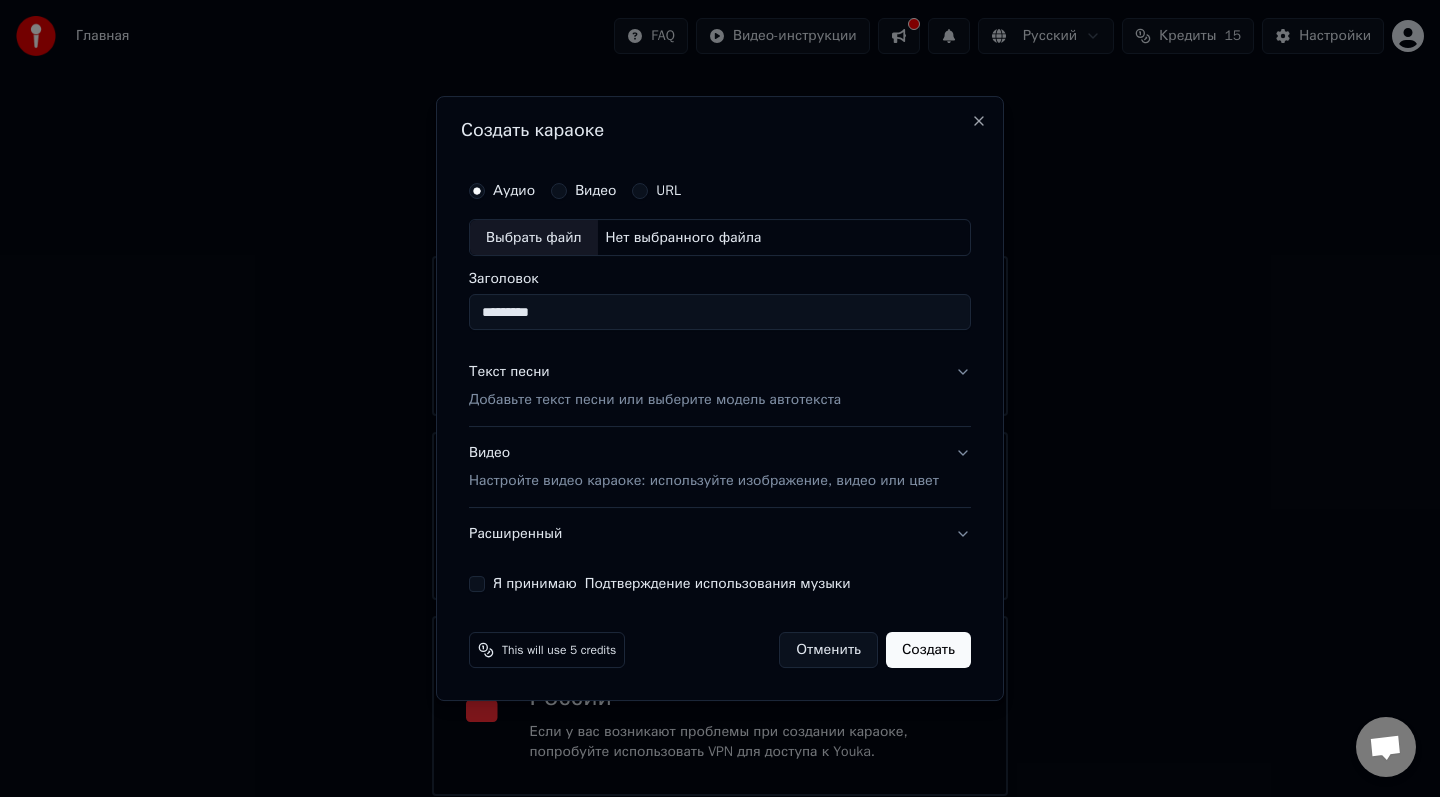 type on "*********" 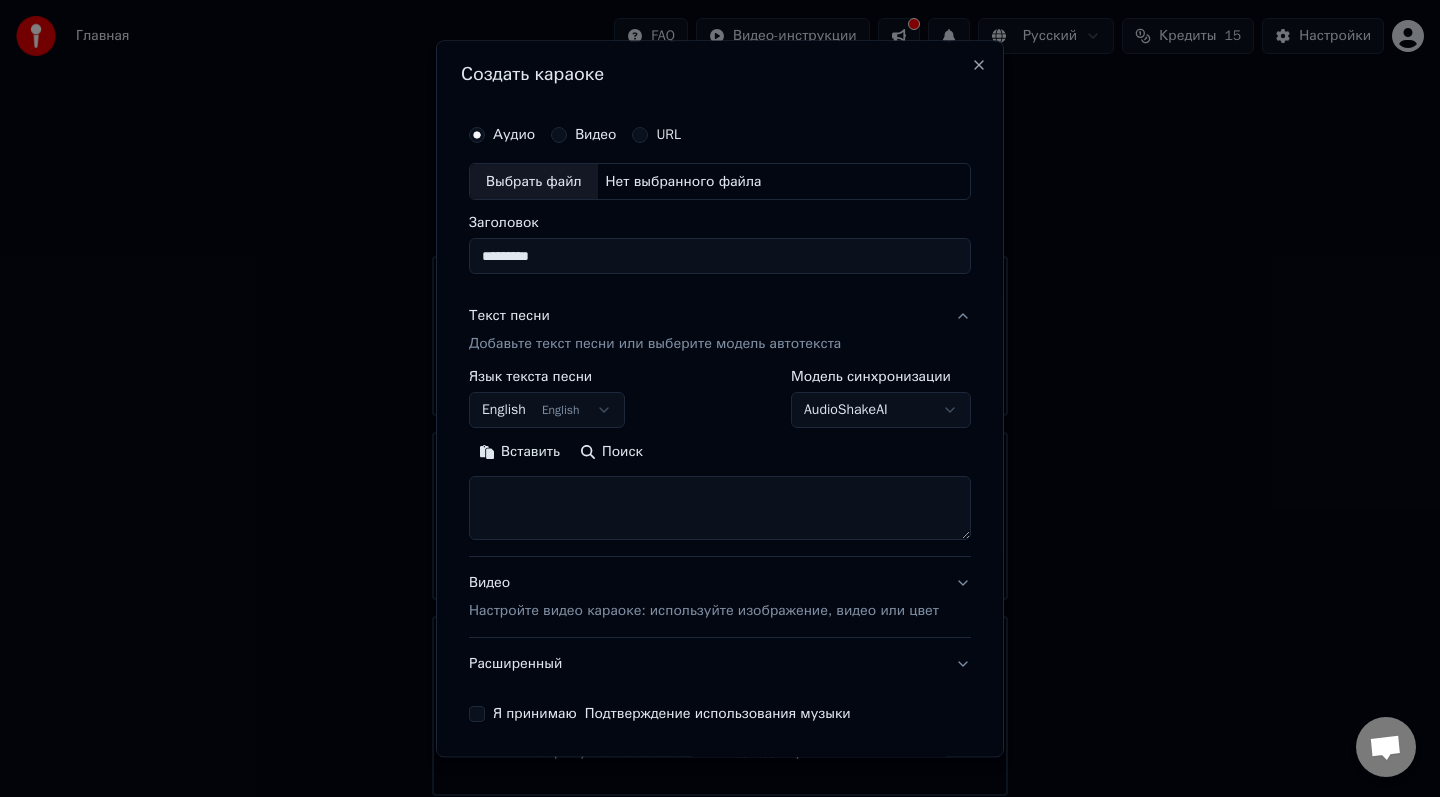 click at bounding box center (720, 509) 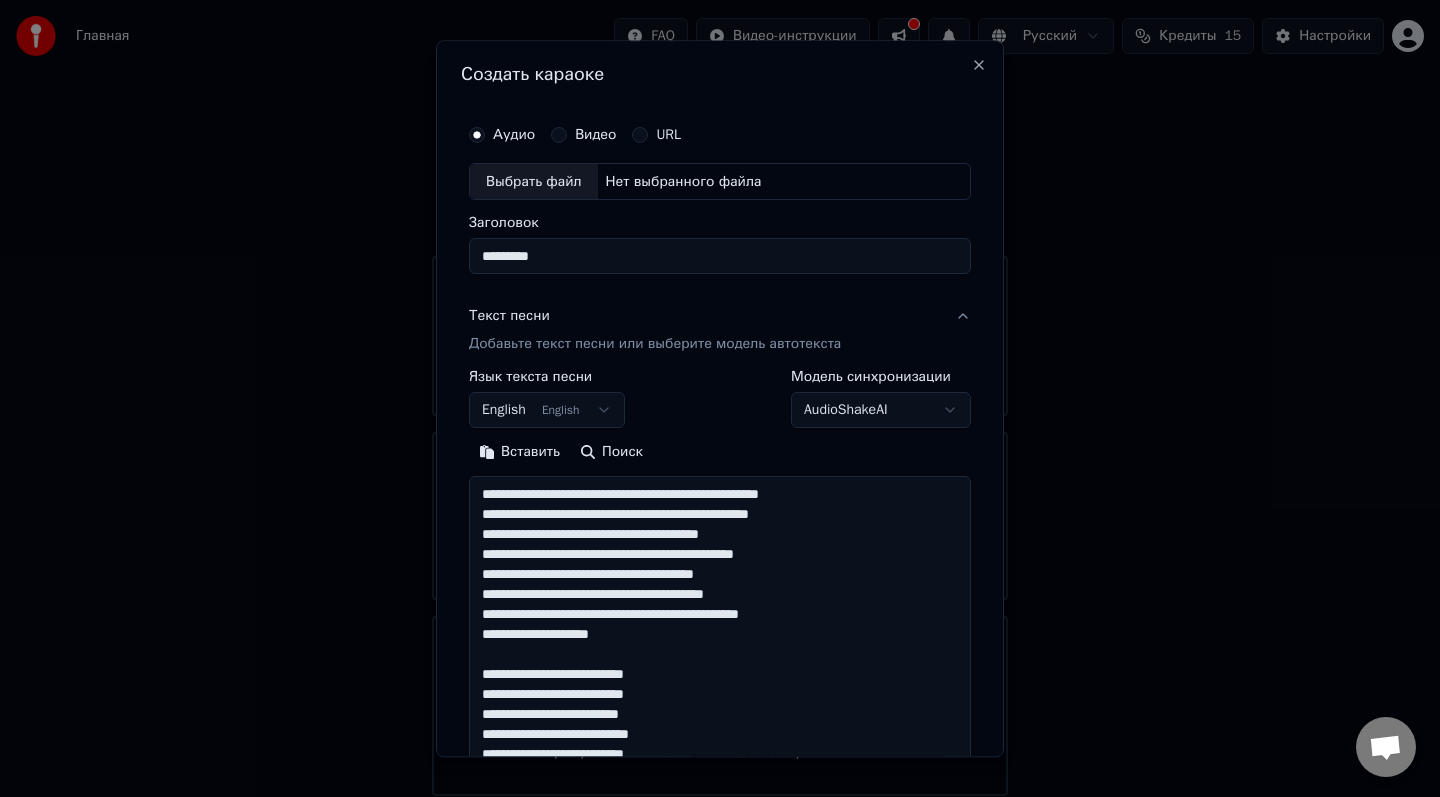 scroll, scrollTop: 664, scrollLeft: 0, axis: vertical 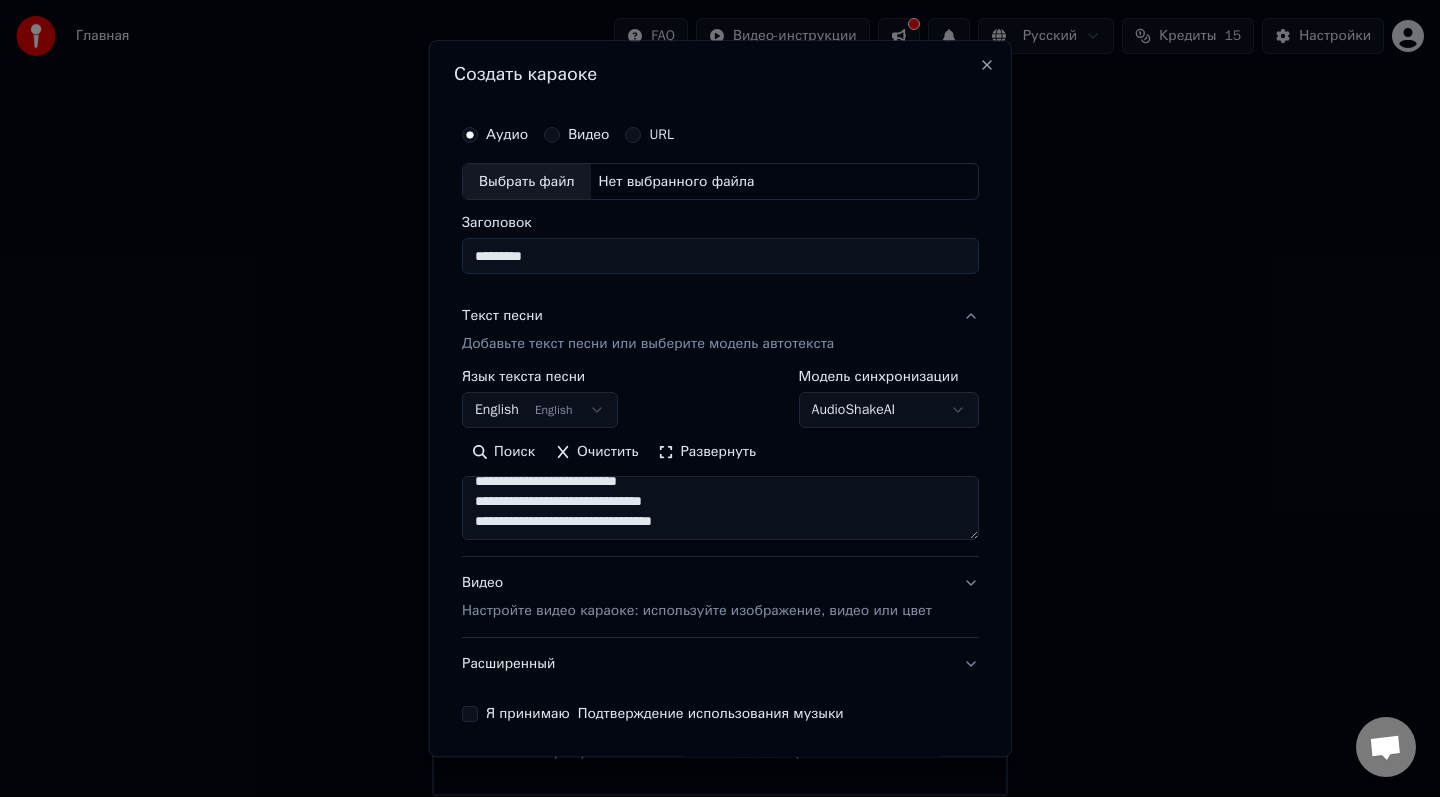 type on "**********" 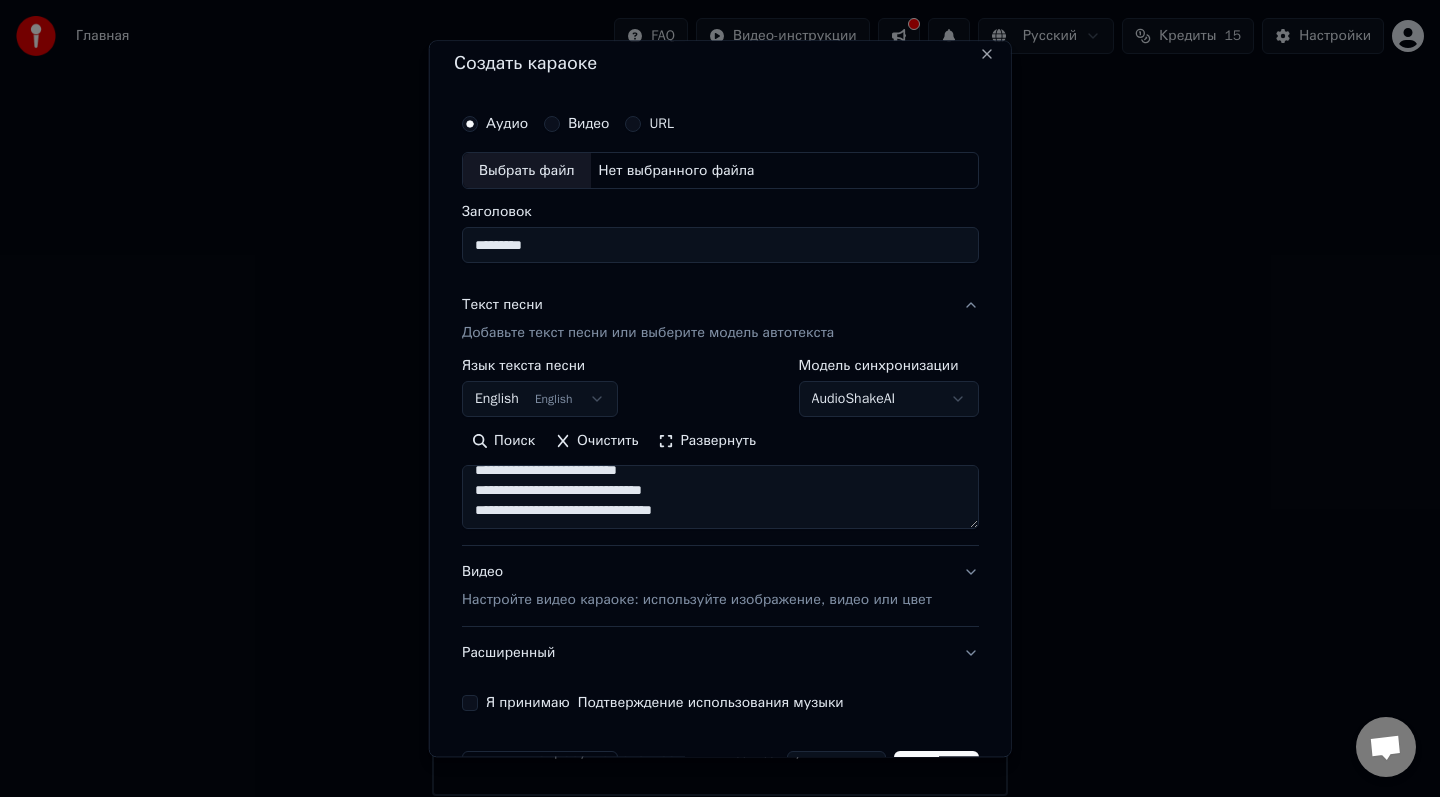 scroll, scrollTop: 0, scrollLeft: 0, axis: both 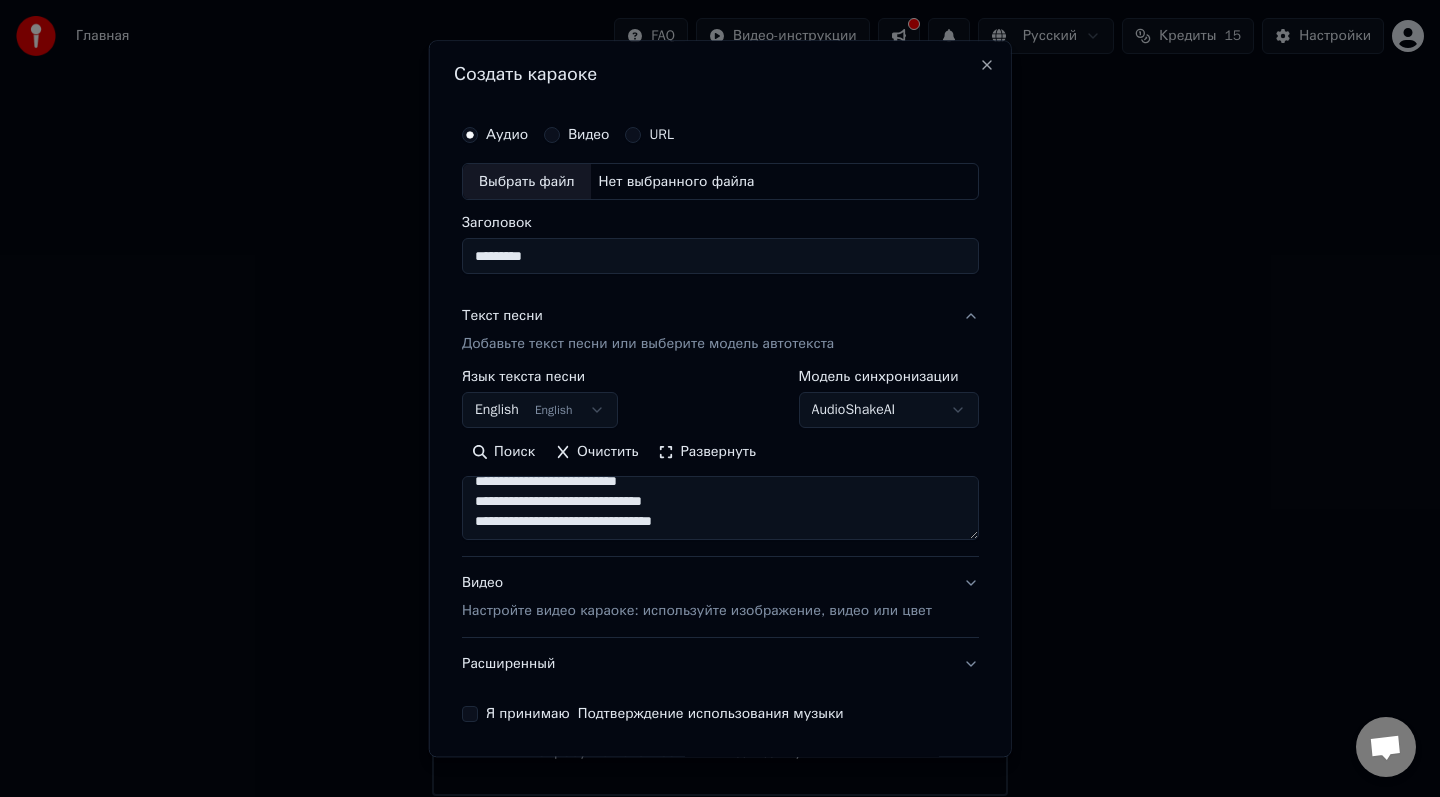 click on "Выбрать файл" at bounding box center [527, 182] 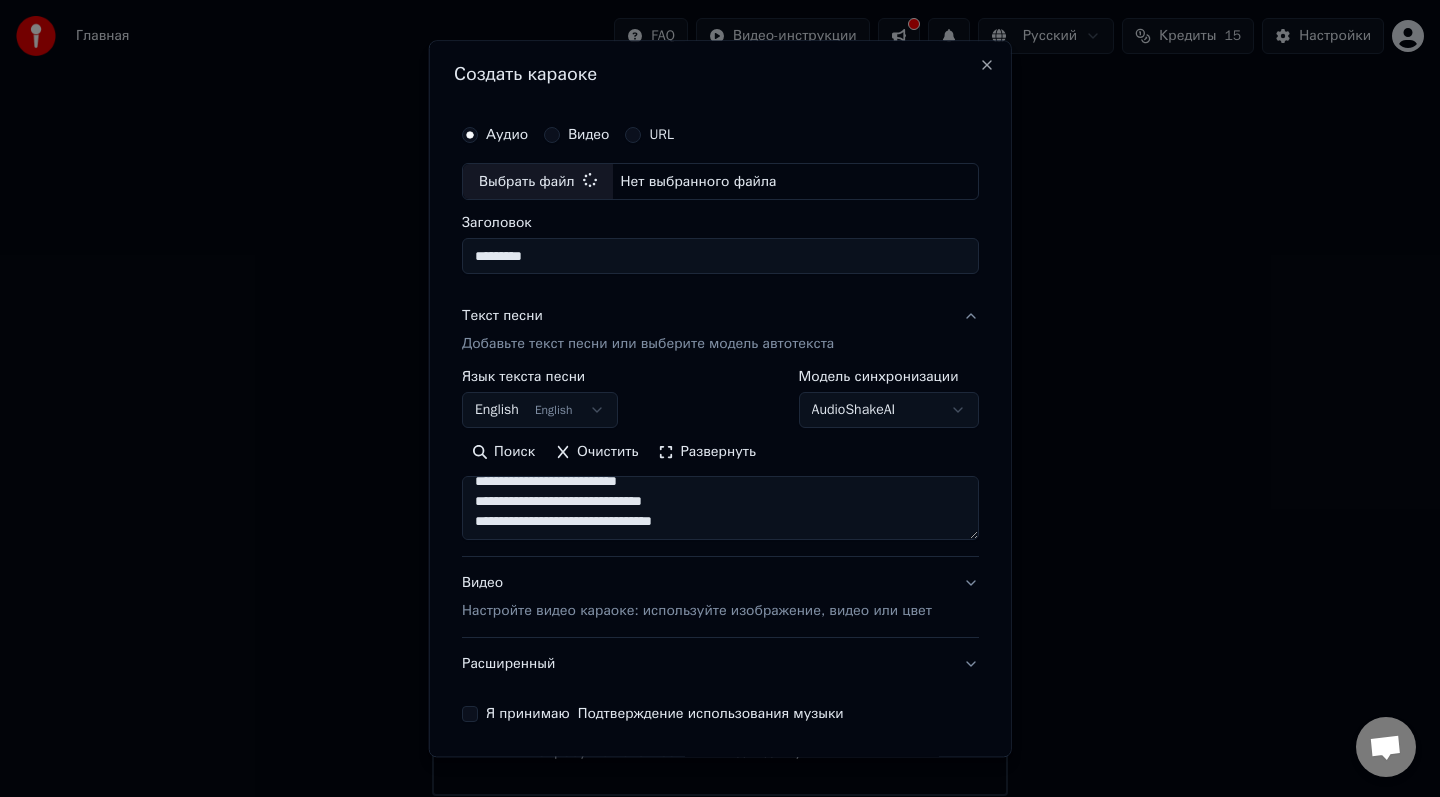 type on "**********" 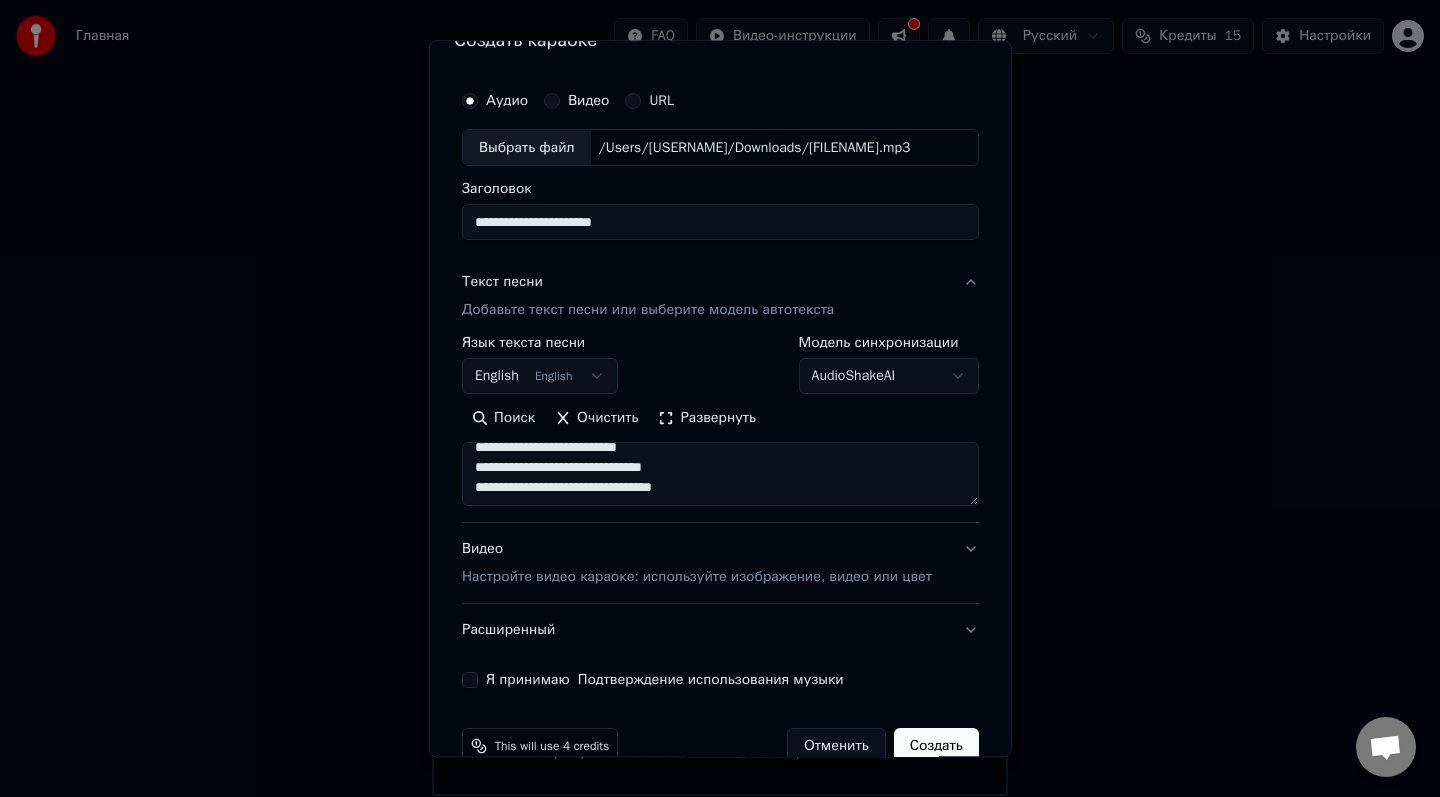 scroll, scrollTop: 48, scrollLeft: 0, axis: vertical 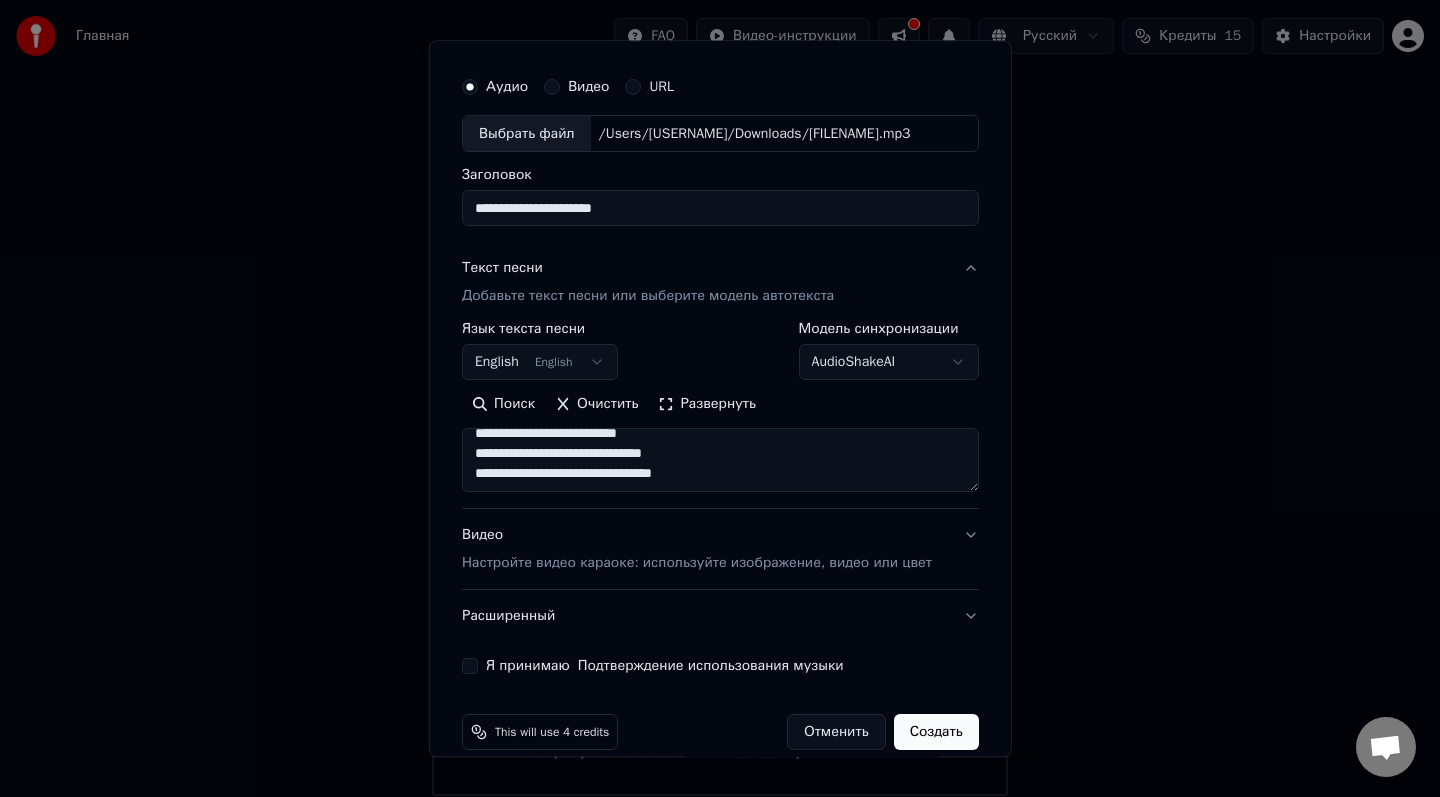 click on "Я принимаю   Подтверждение использования музыки" at bounding box center [470, 667] 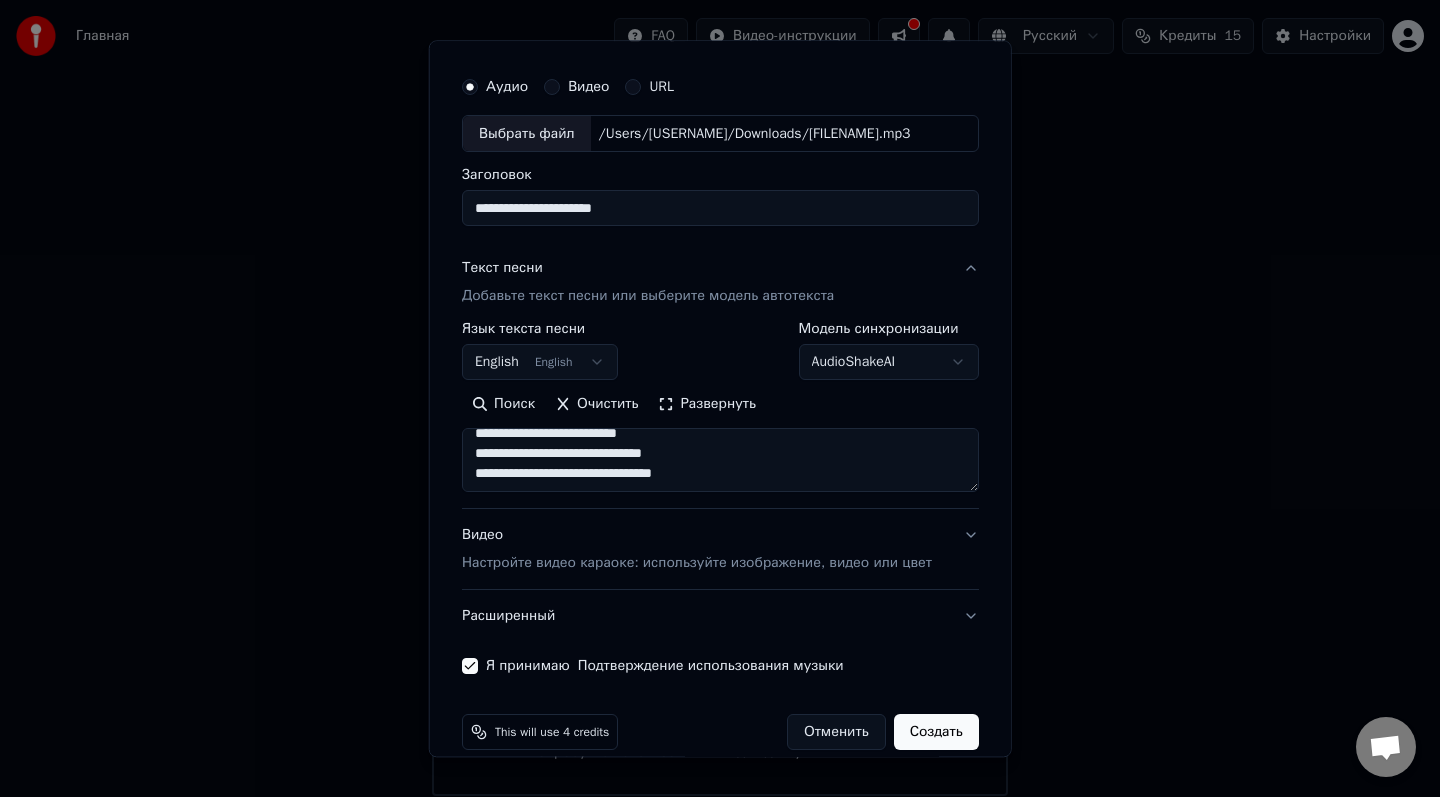 click on "Создать" at bounding box center [935, 733] 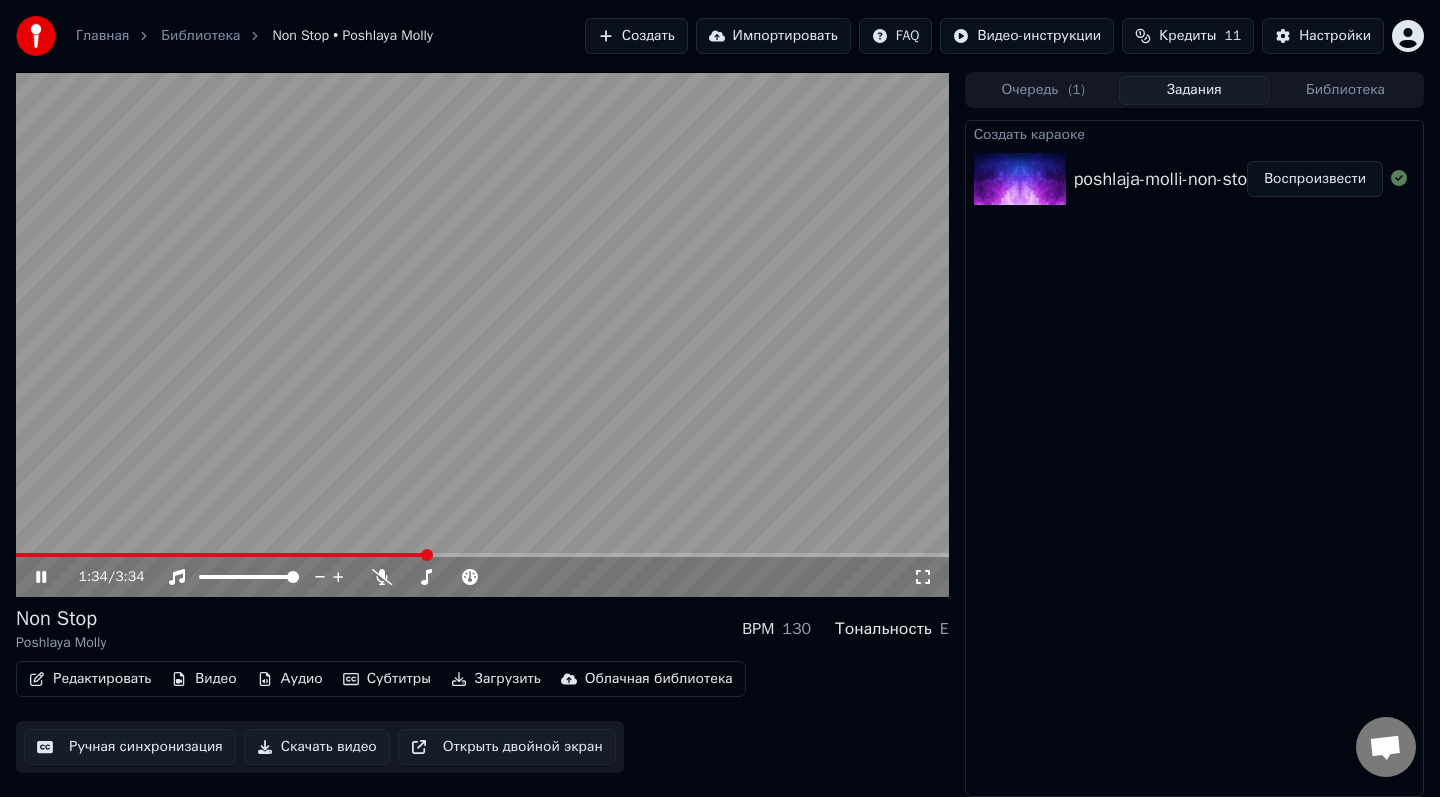 click 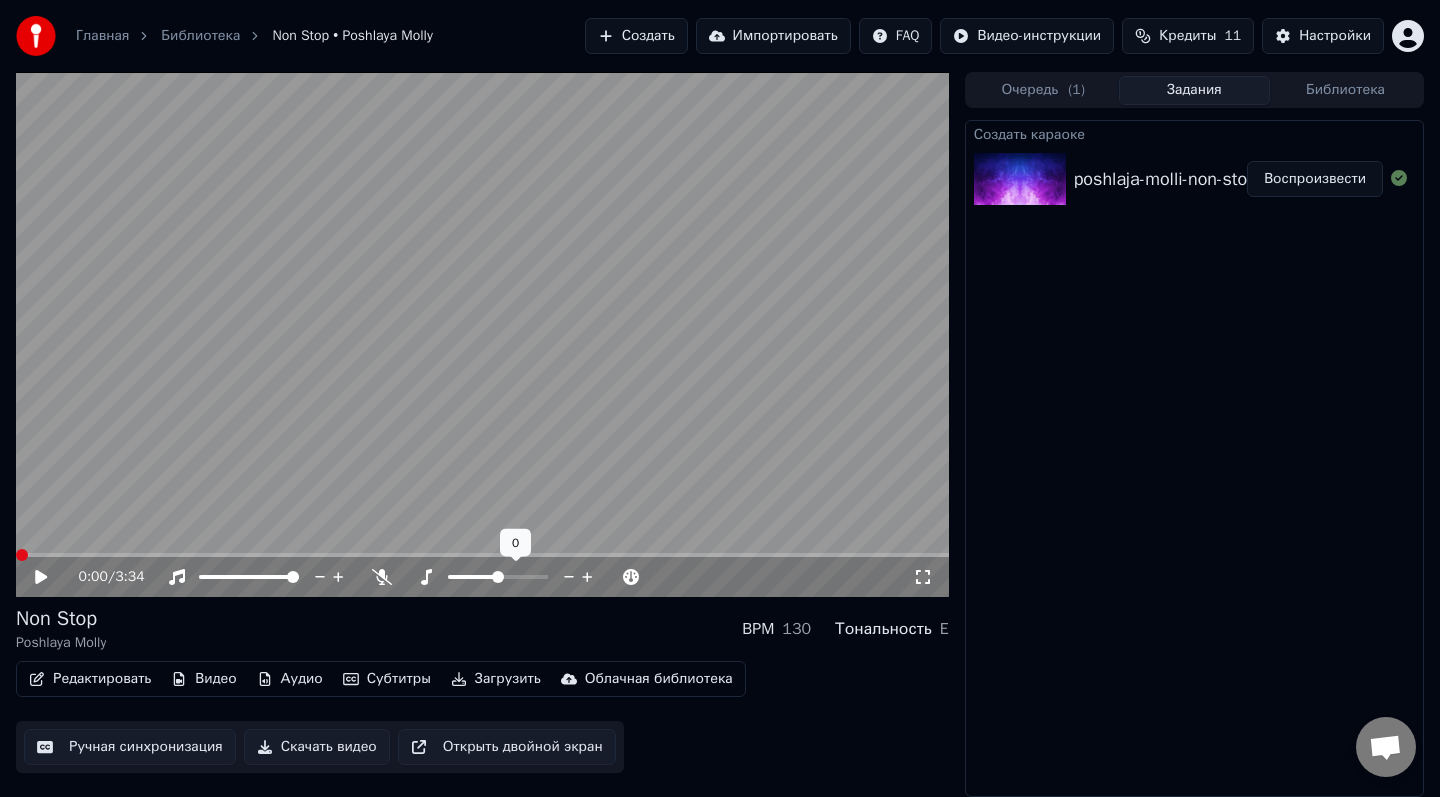 click at bounding box center (22, 555) 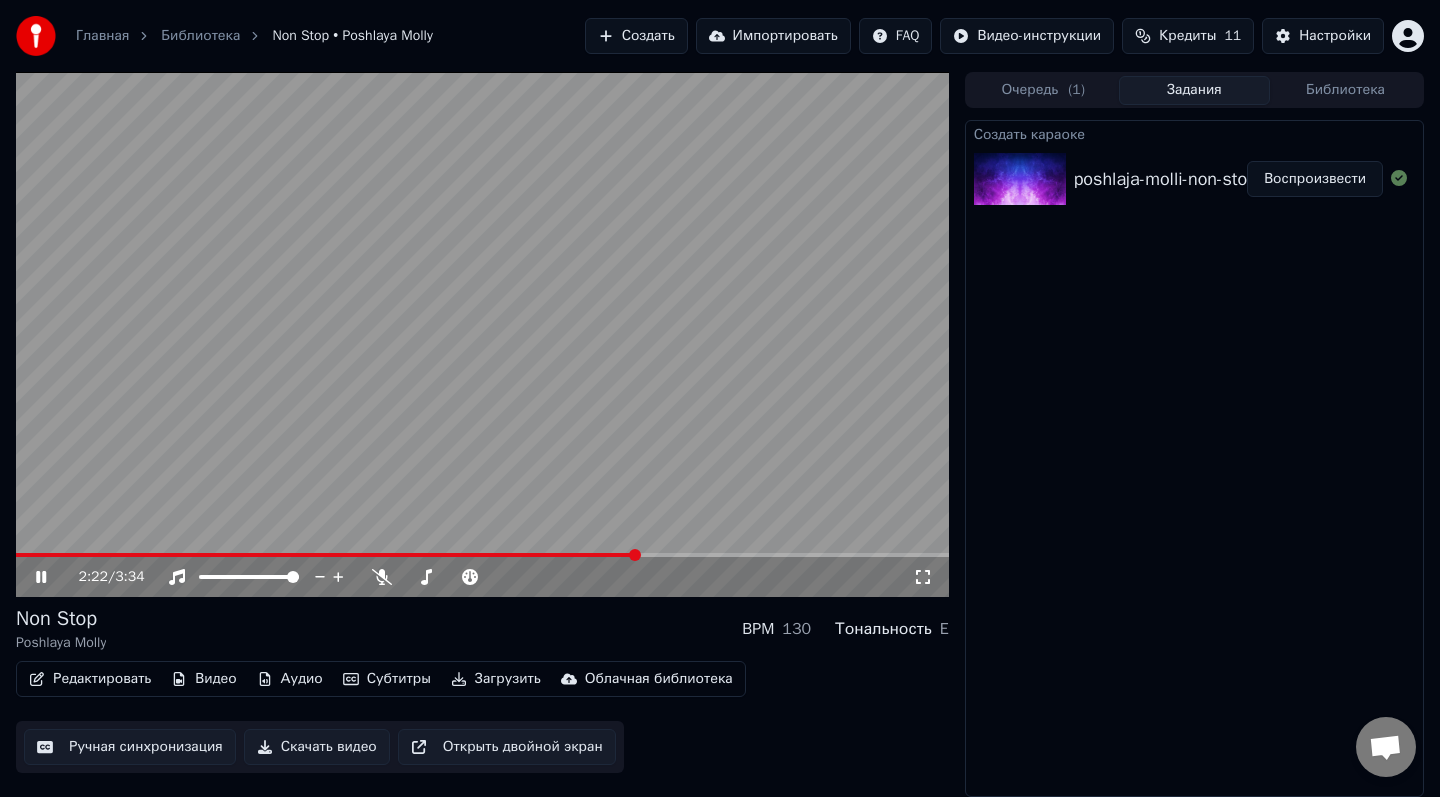 click 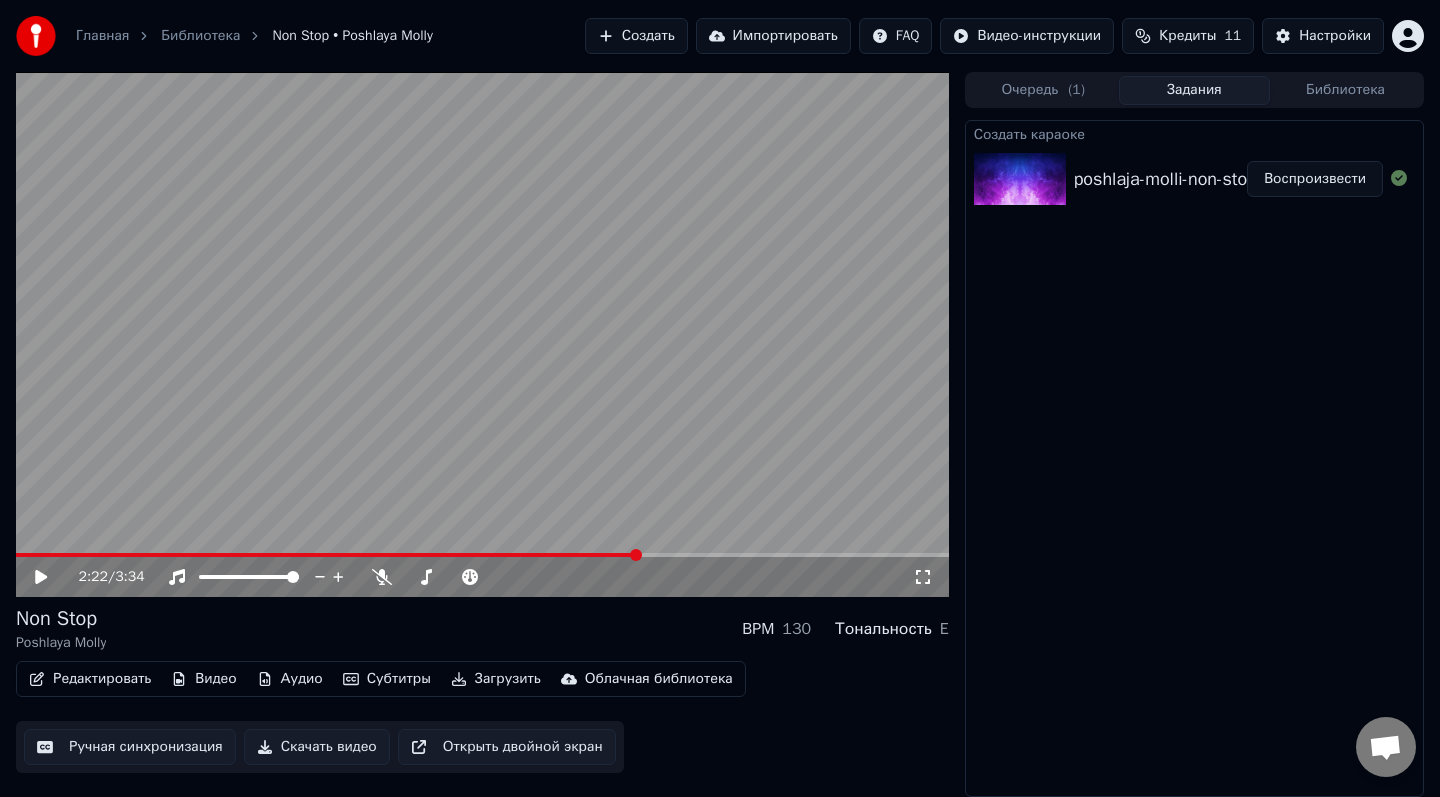 click on "Загрузить" at bounding box center [496, 679] 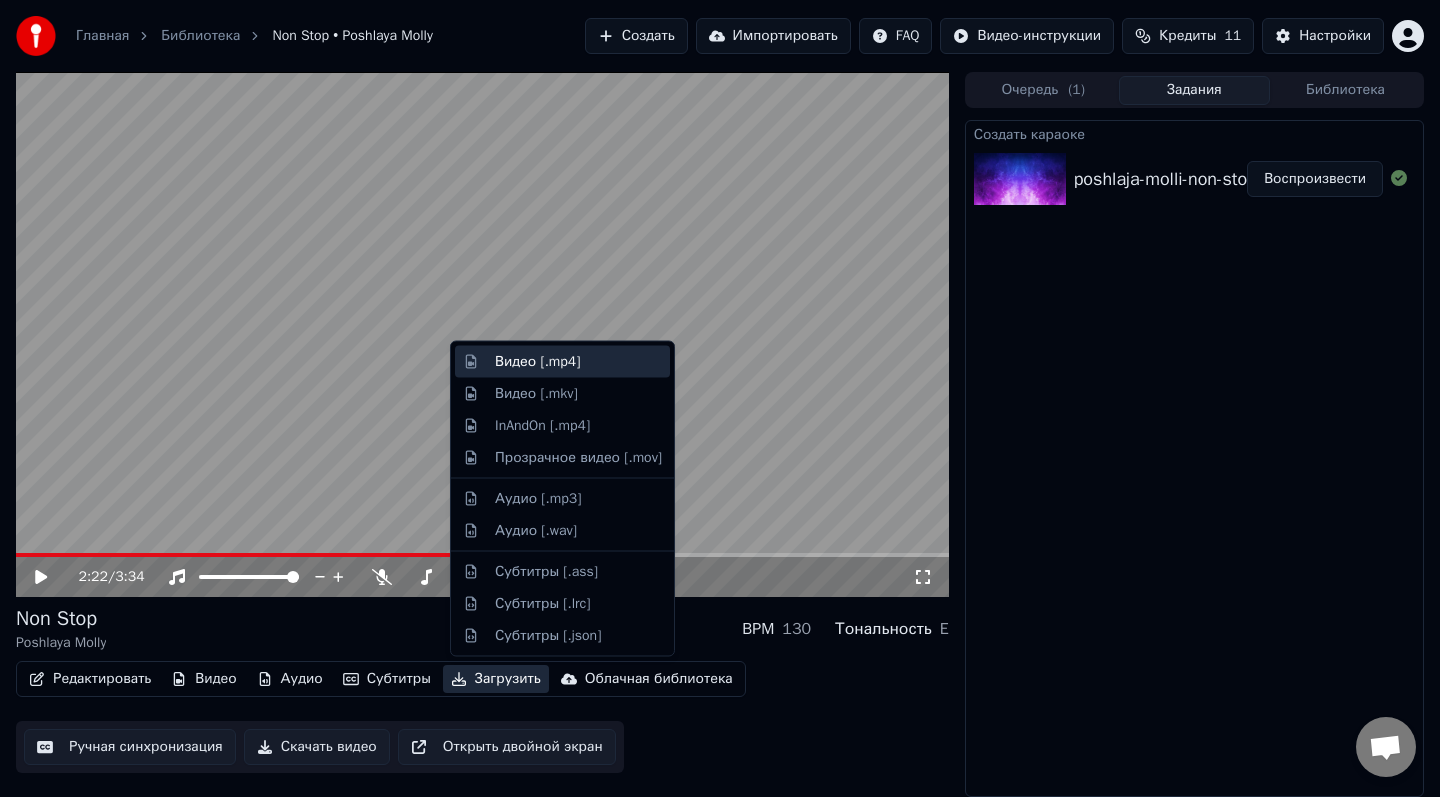 click on "Видео [.mp4]" at bounding box center (578, 362) 